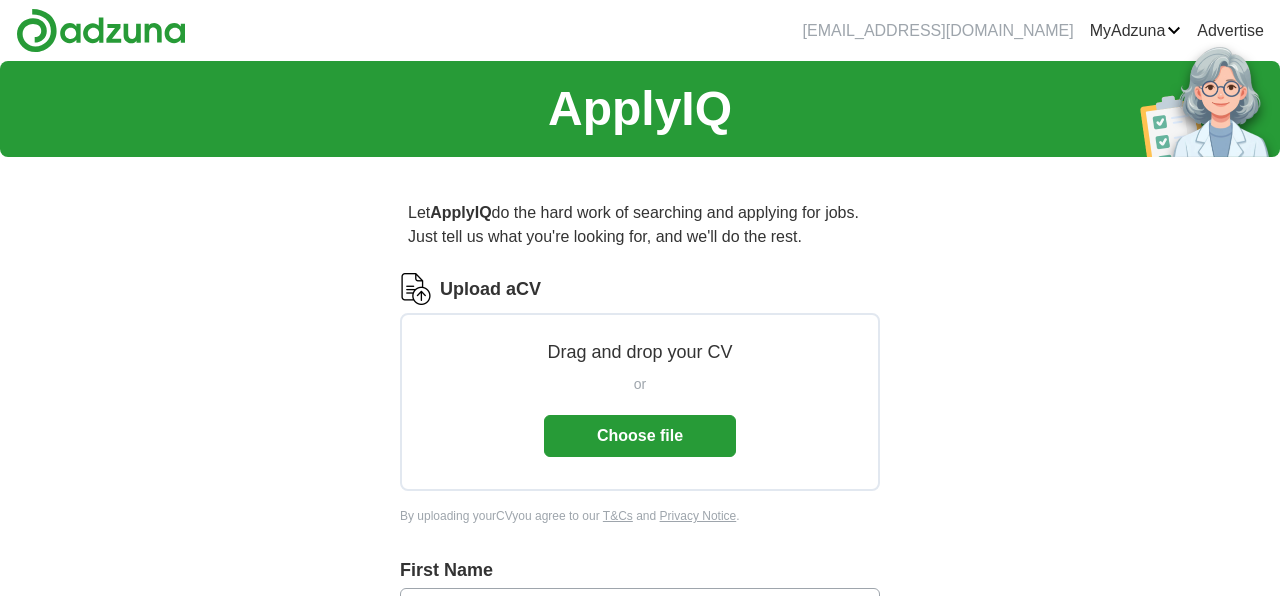 scroll, scrollTop: 0, scrollLeft: 0, axis: both 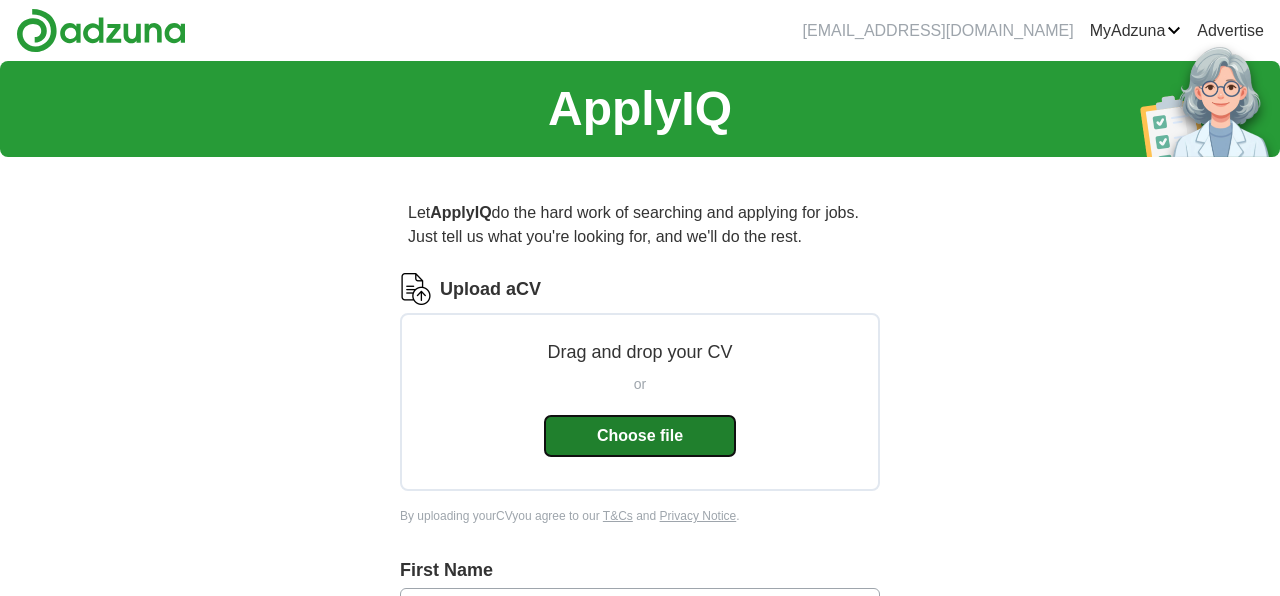 click on "Choose file" at bounding box center [640, 436] 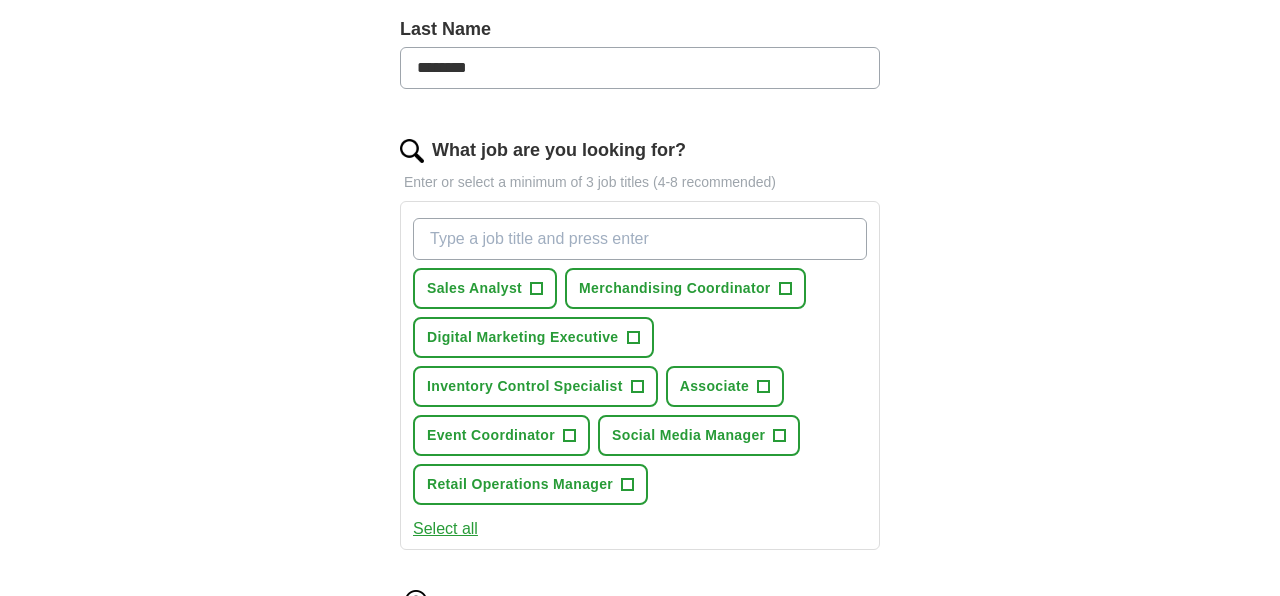 scroll, scrollTop: 522, scrollLeft: 0, axis: vertical 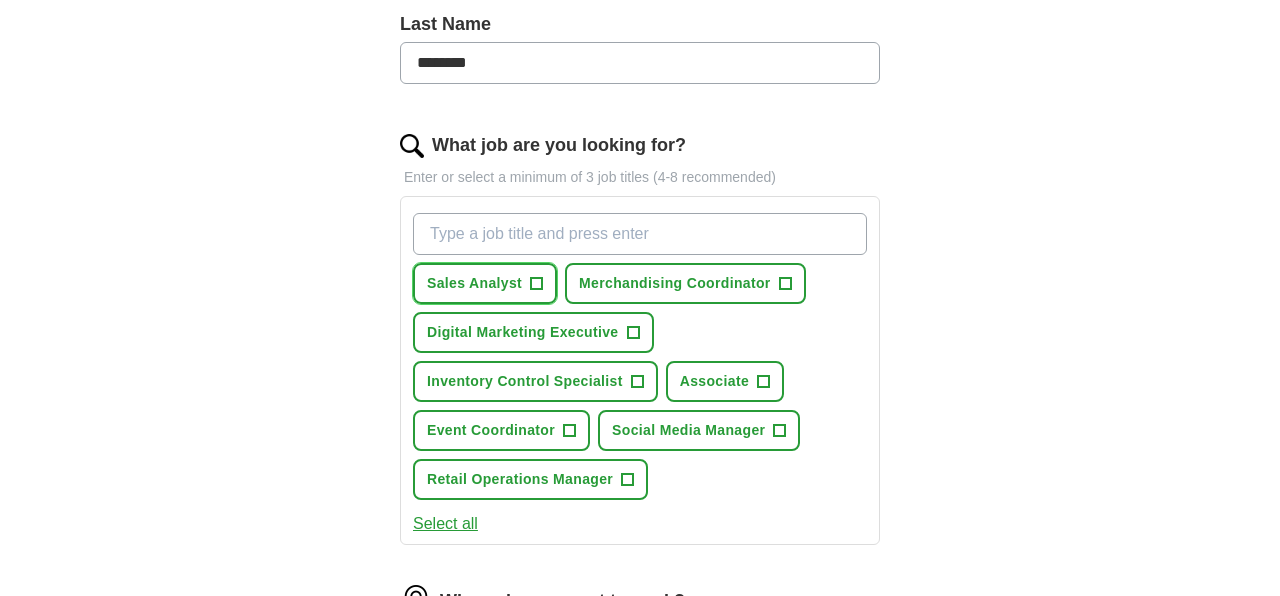 click on "+" at bounding box center (537, 284) 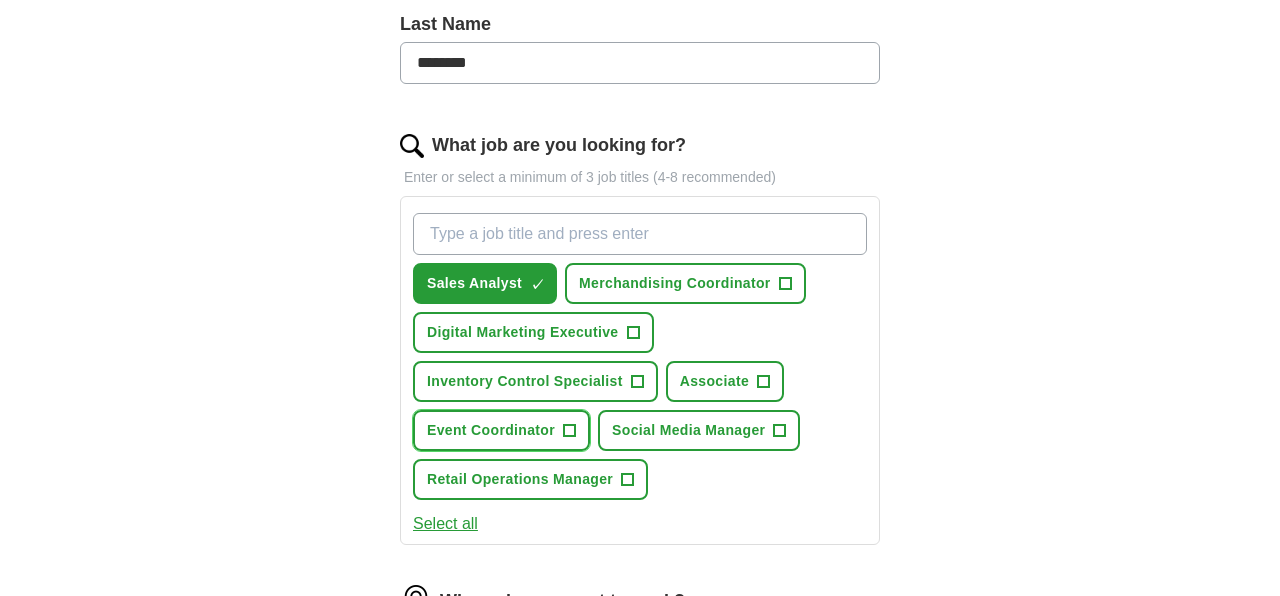 click on "Event Coordinator" at bounding box center (491, 430) 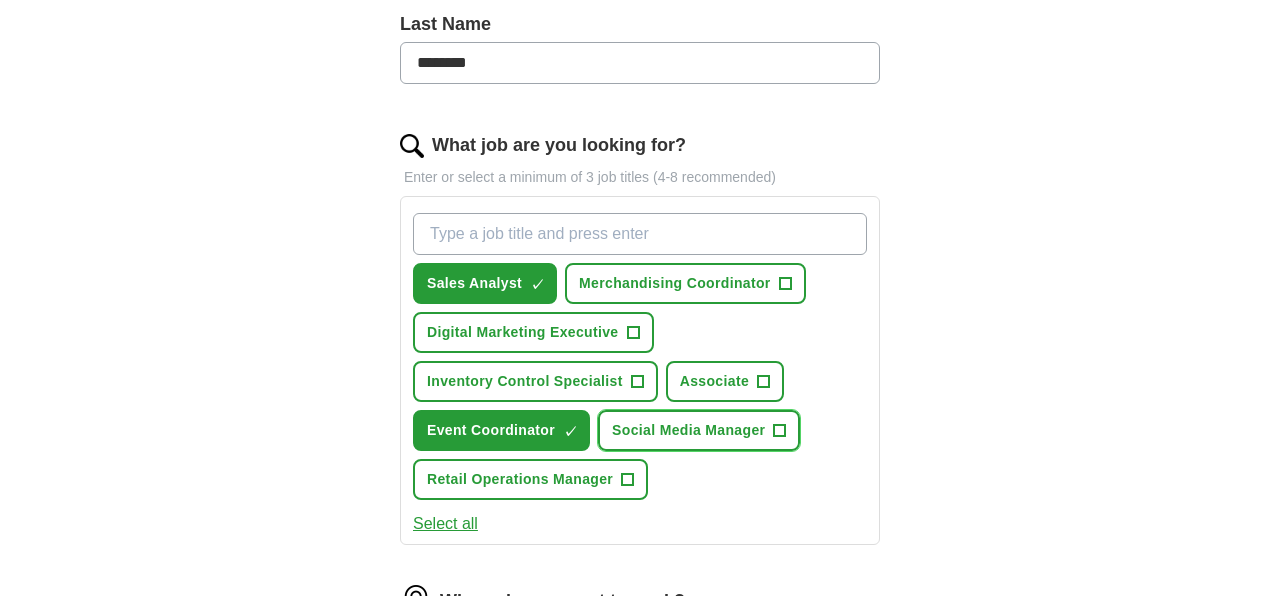 click on "Social Media Manager" at bounding box center (688, 430) 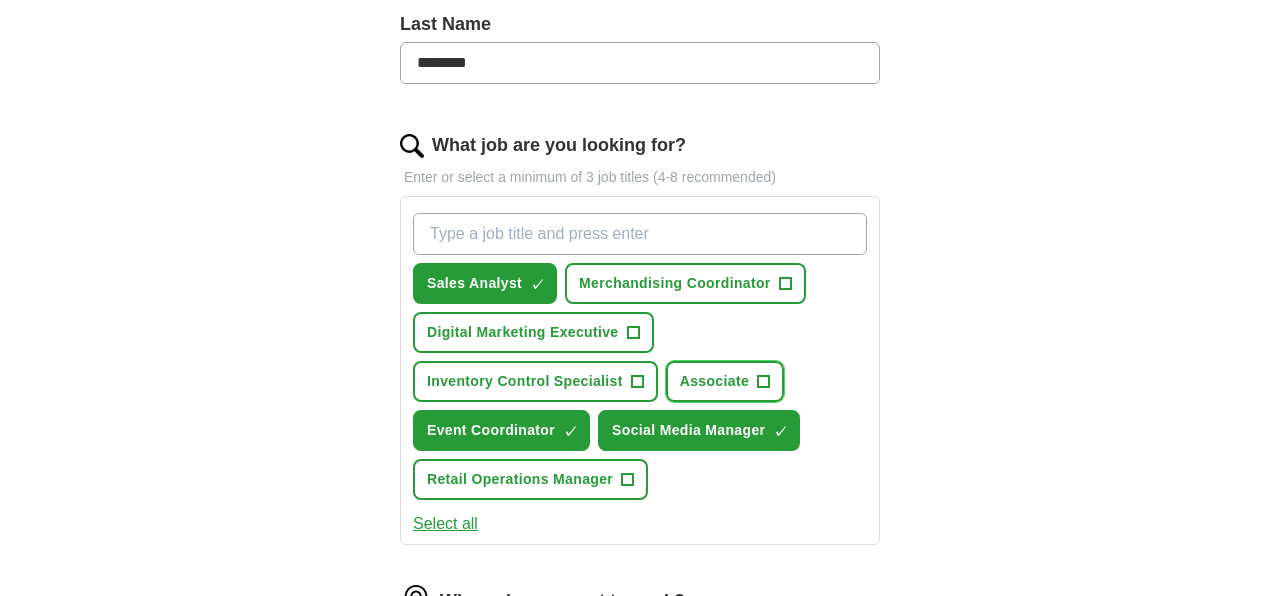 click on "Associate +" at bounding box center (725, 381) 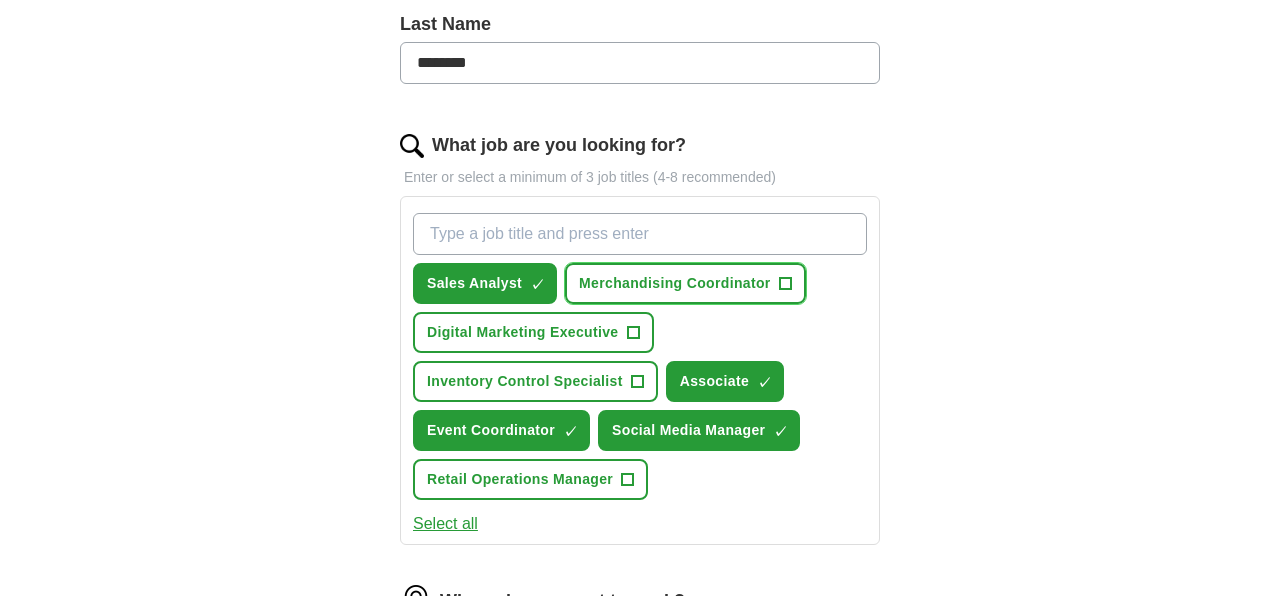 click on "Merchandising Coordinator +" at bounding box center (685, 283) 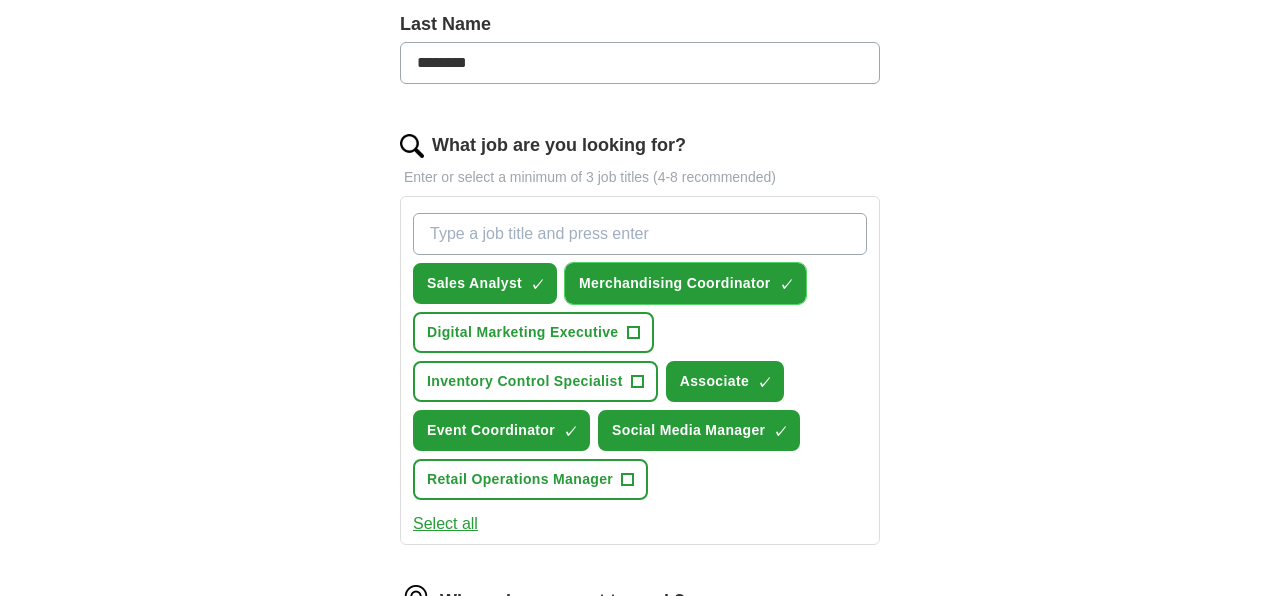click on "Merchandising Coordinator ✓ ×" at bounding box center (685, 283) 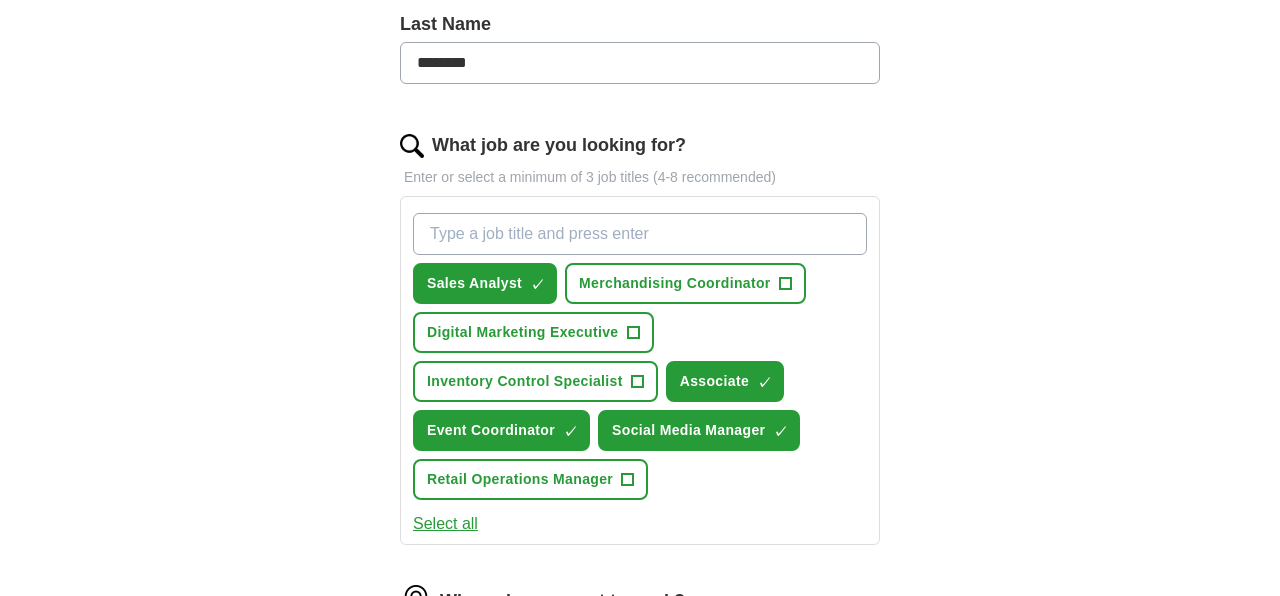 click on "What job are you looking for?" at bounding box center [640, 234] 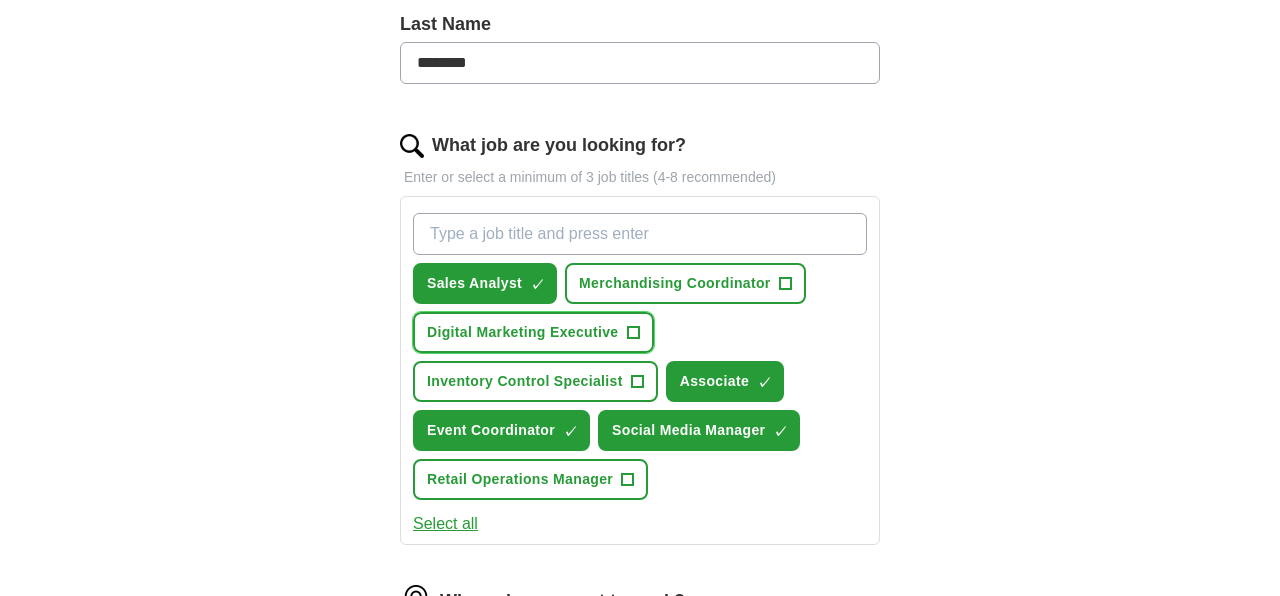 click on "Digital Marketing Executive" at bounding box center [523, 332] 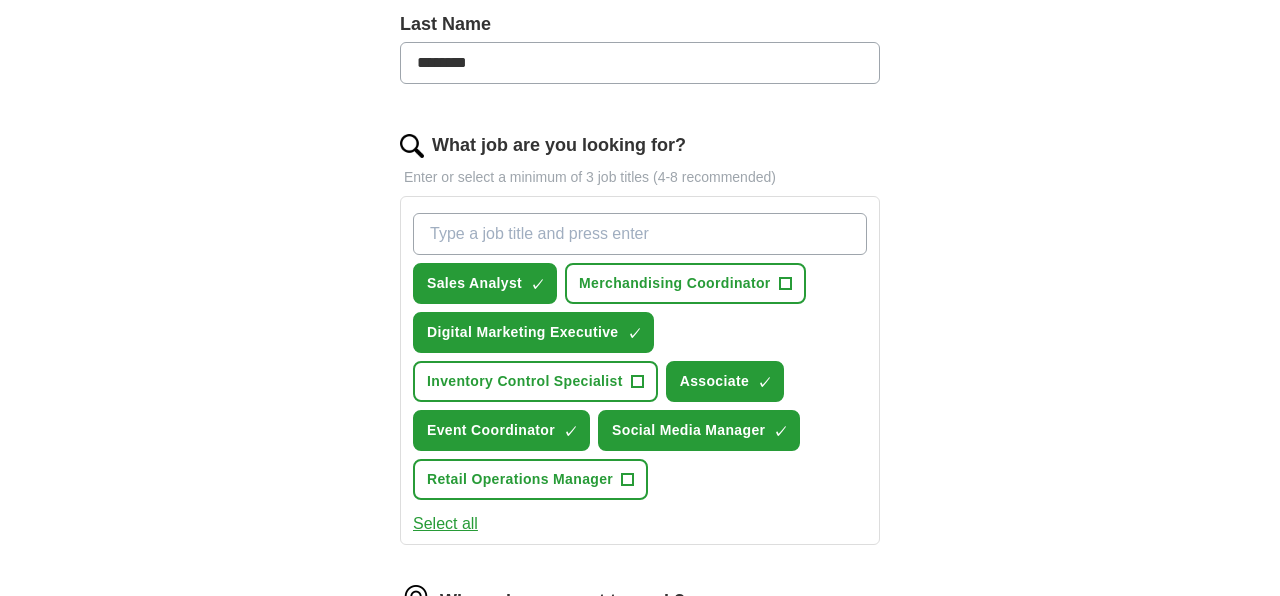 click on "What job are you looking for?" at bounding box center [640, 234] 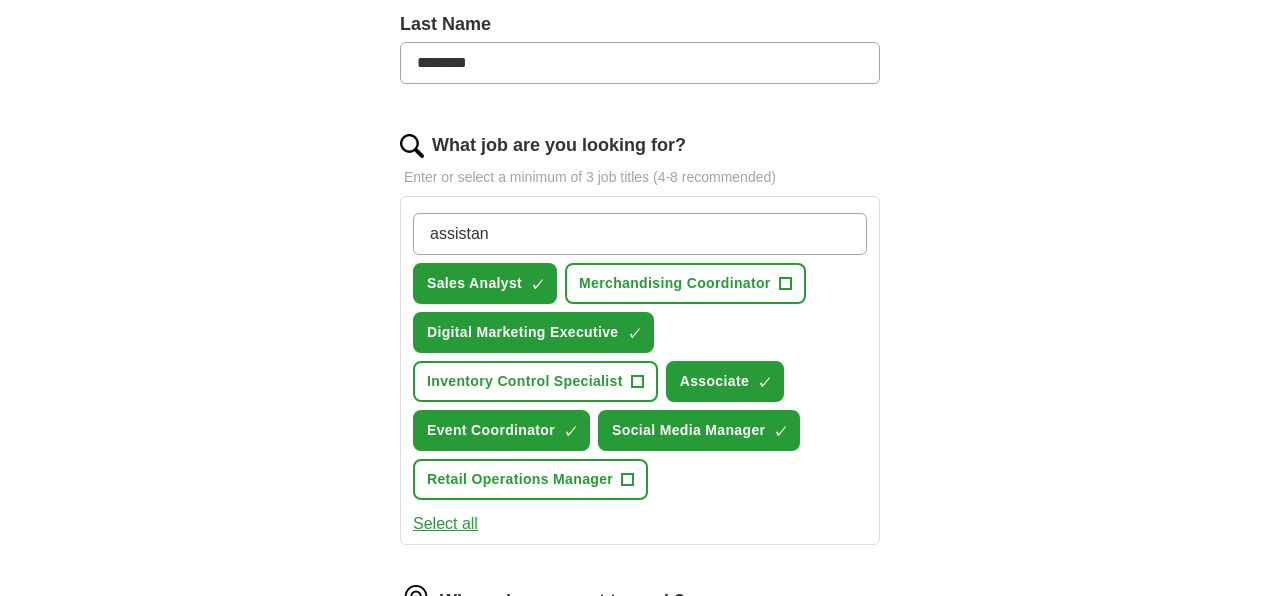 type on "assistant" 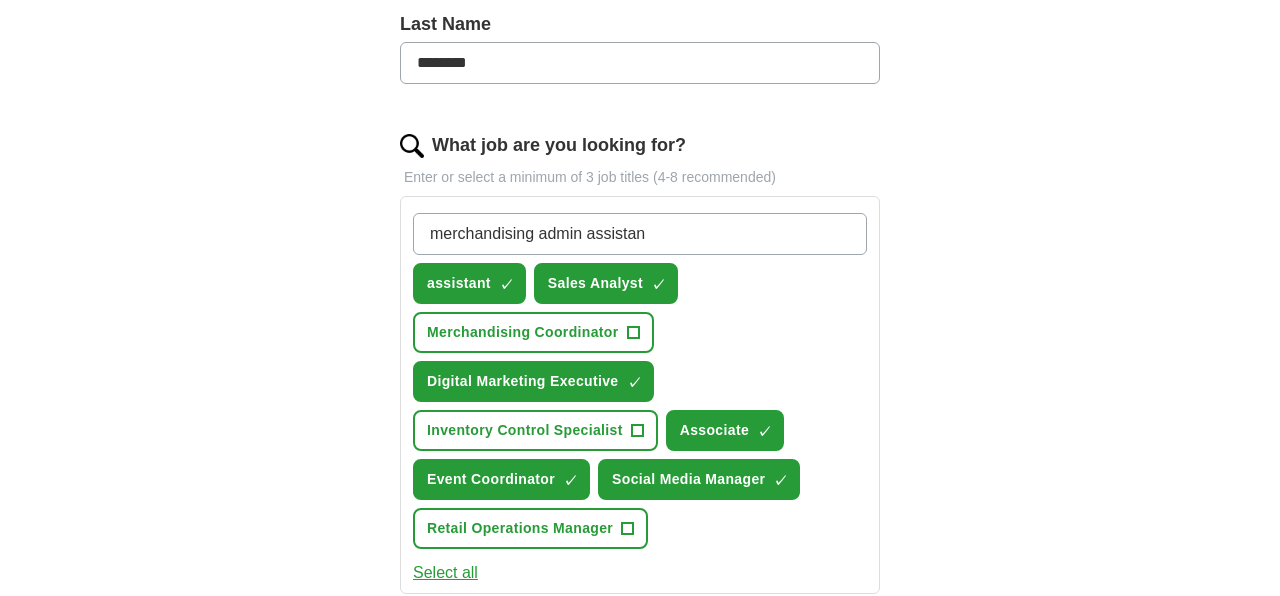 type on "merchandising admin assistant" 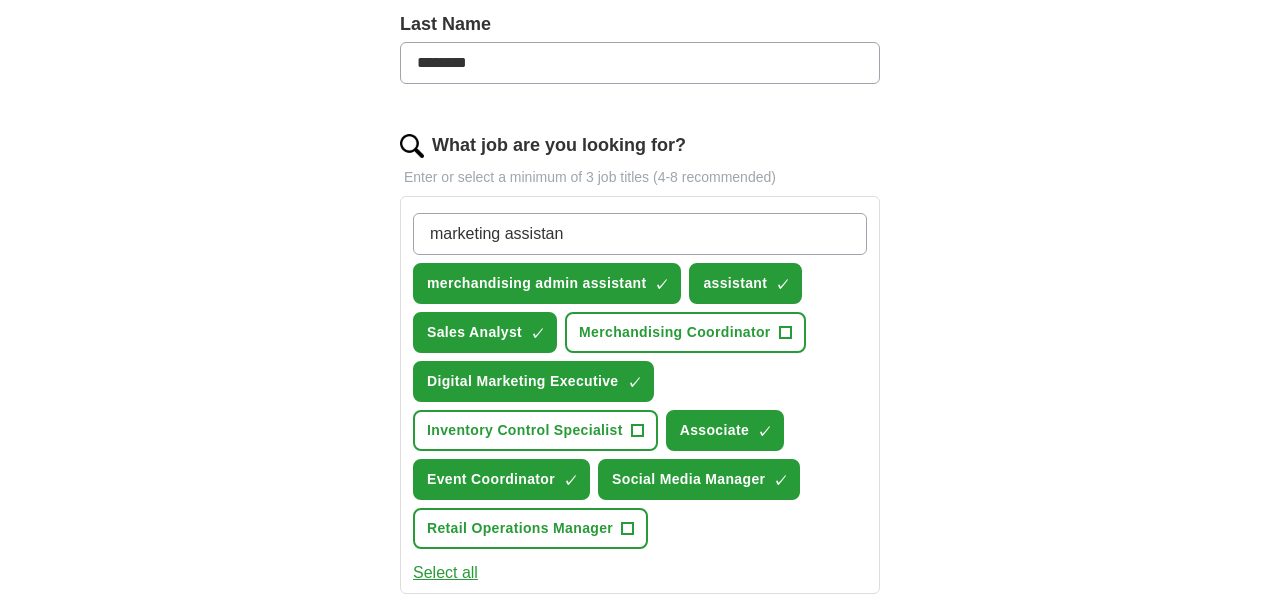 type on "marketing assistant" 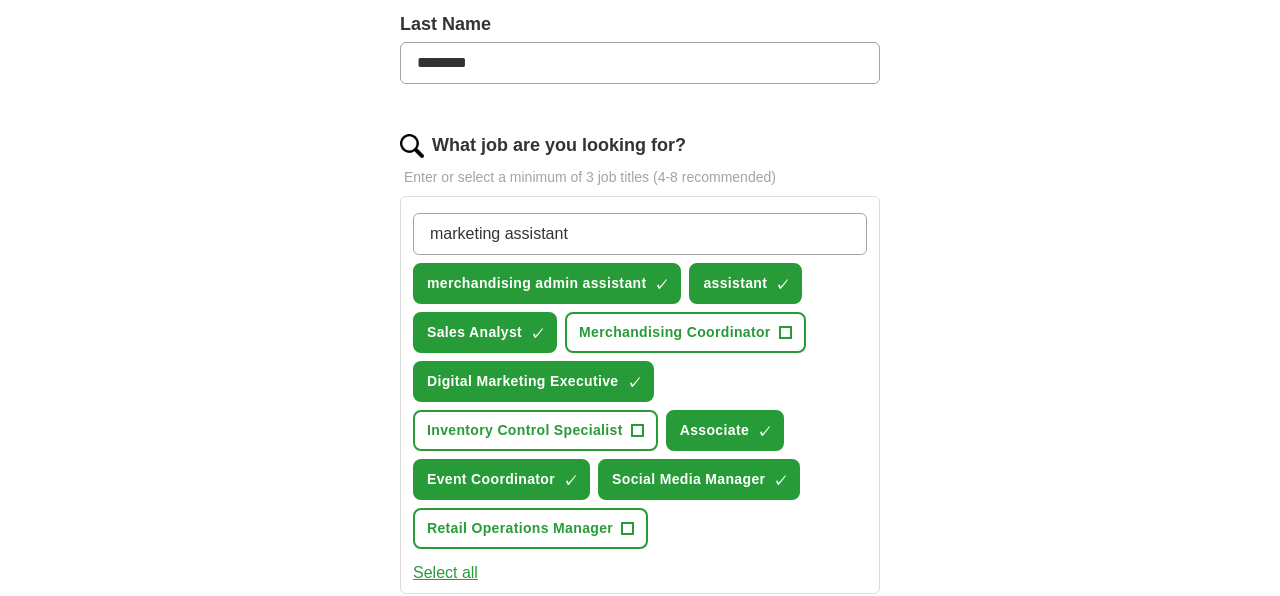 type 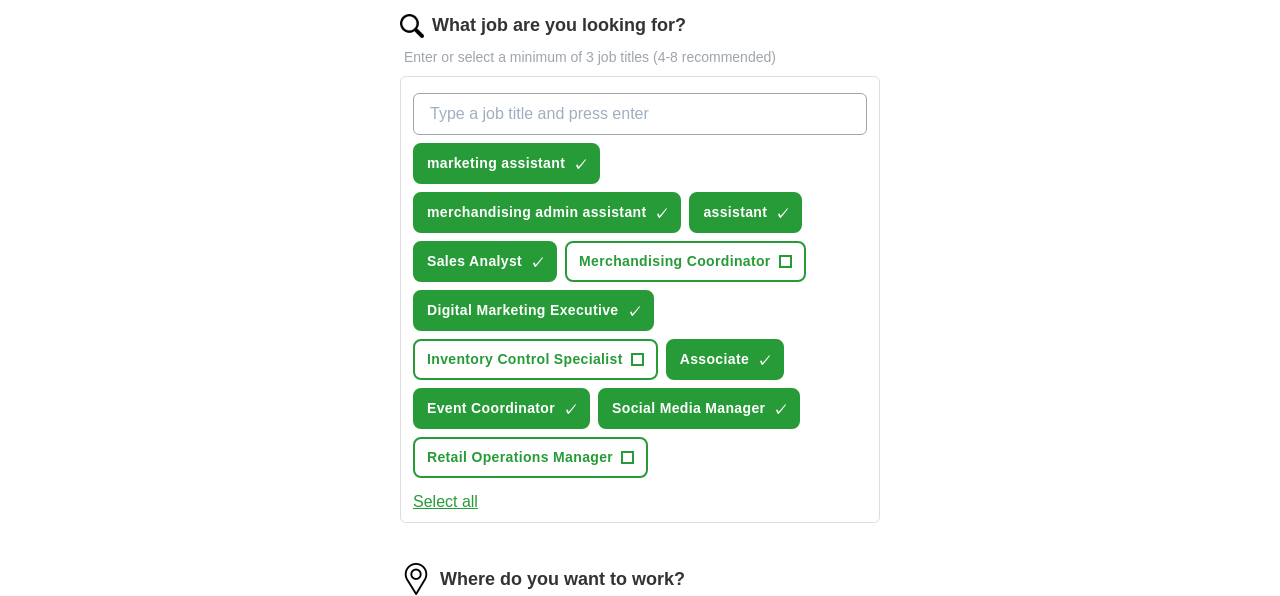 scroll, scrollTop: 641, scrollLeft: 0, axis: vertical 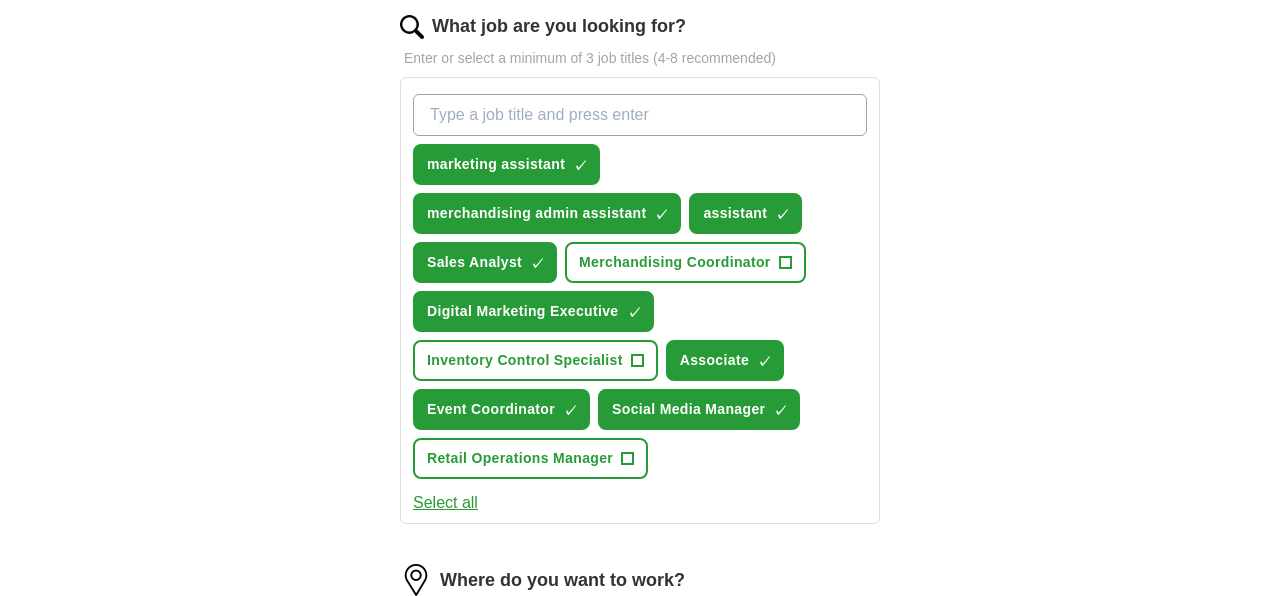 click on "Select all" at bounding box center [445, 503] 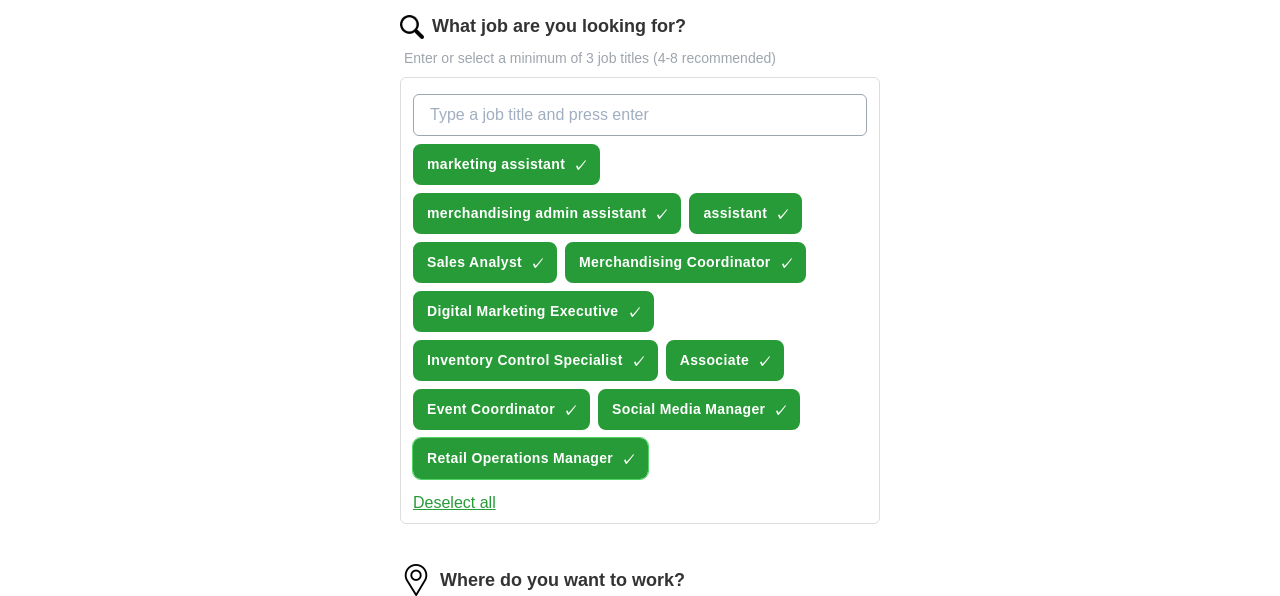 click on "×" at bounding box center (0, 0) 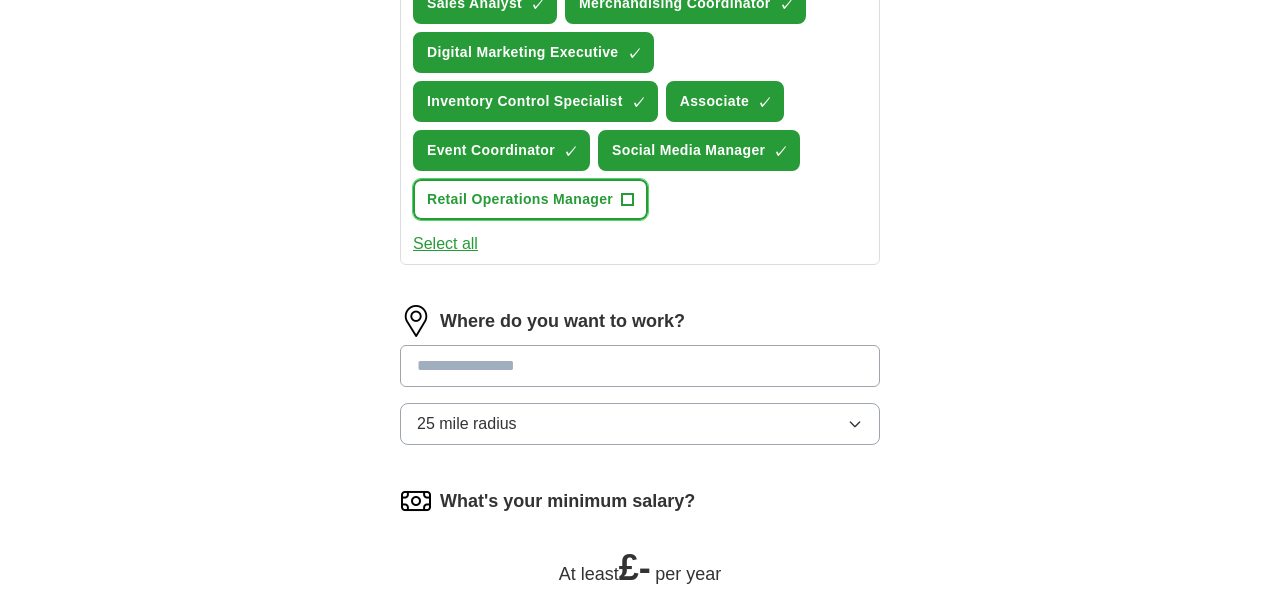 scroll, scrollTop: 912, scrollLeft: 0, axis: vertical 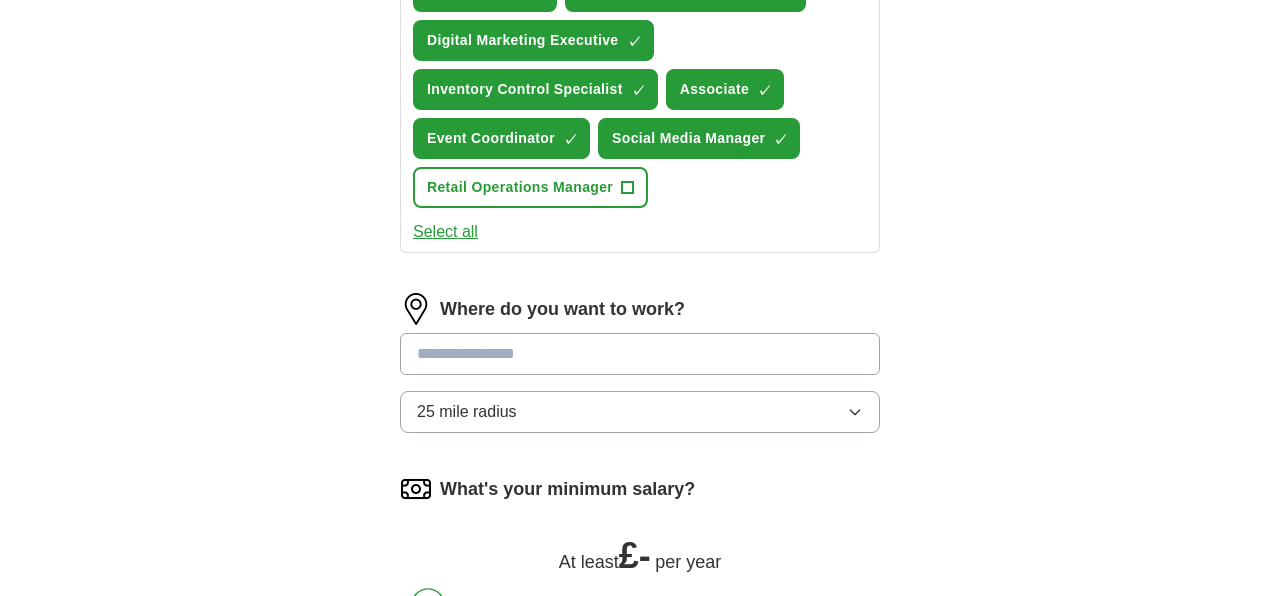 click at bounding box center [640, 354] 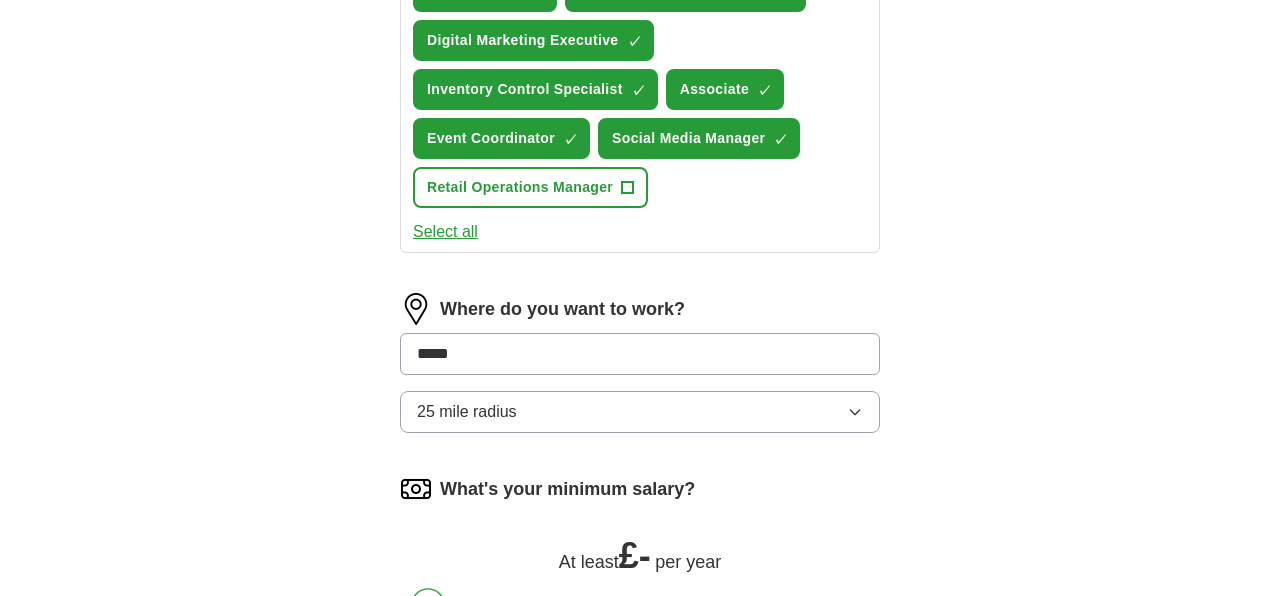 type on "******" 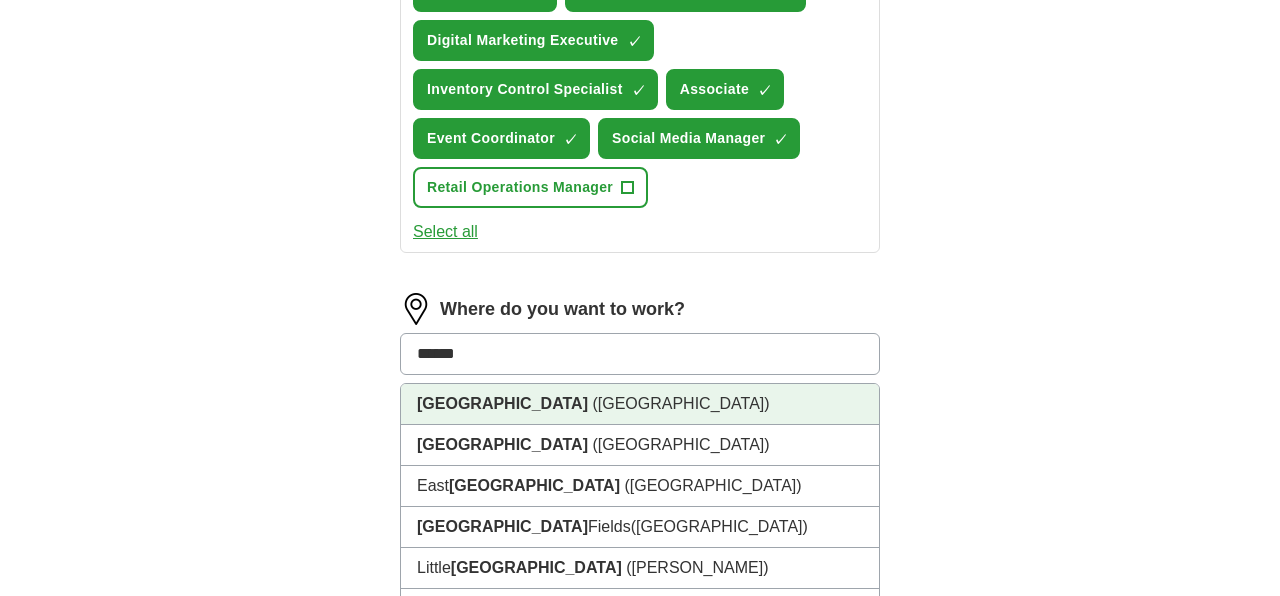 click on "([GEOGRAPHIC_DATA])" at bounding box center [680, 403] 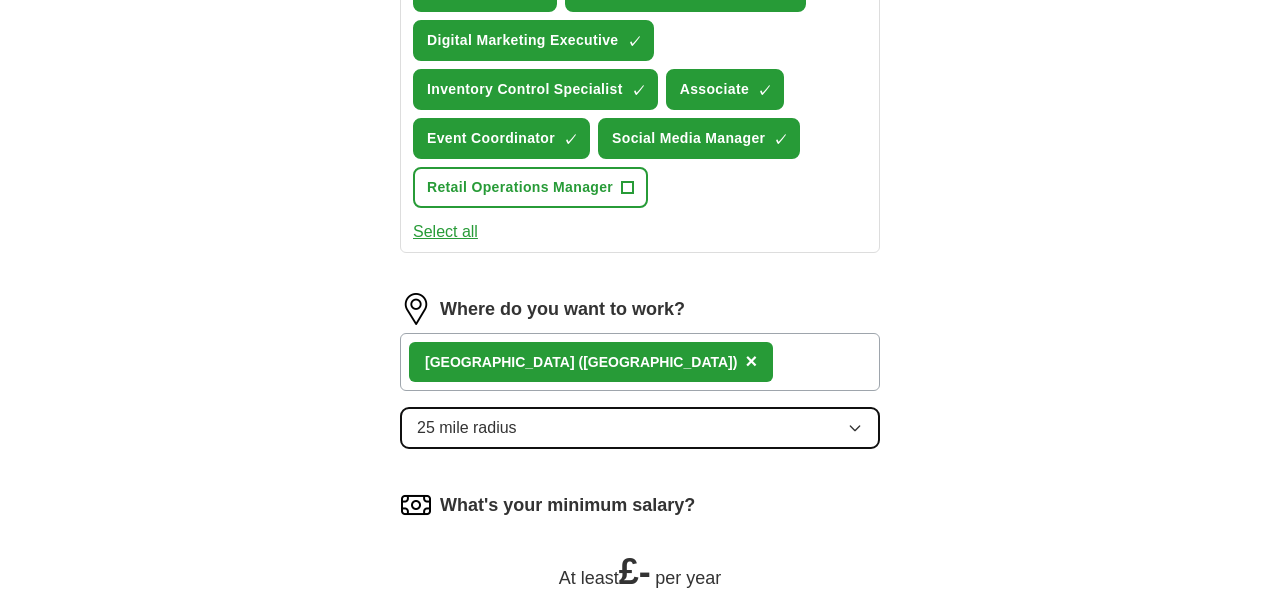 click on "25 mile radius" at bounding box center (640, 428) 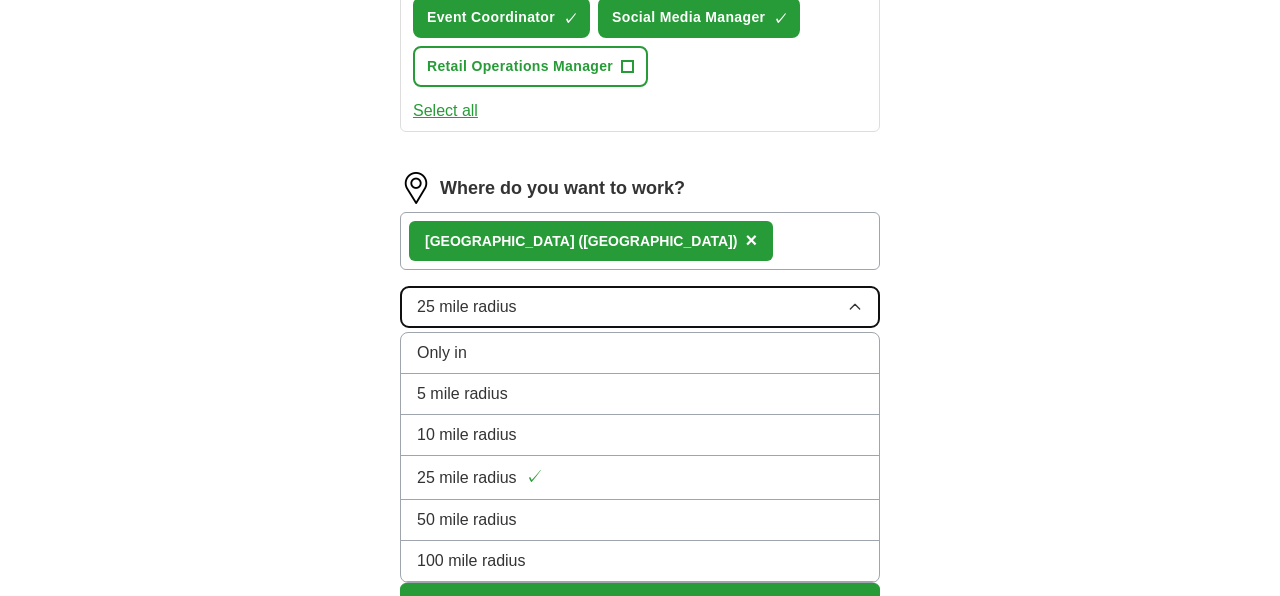 scroll, scrollTop: 1051, scrollLeft: 0, axis: vertical 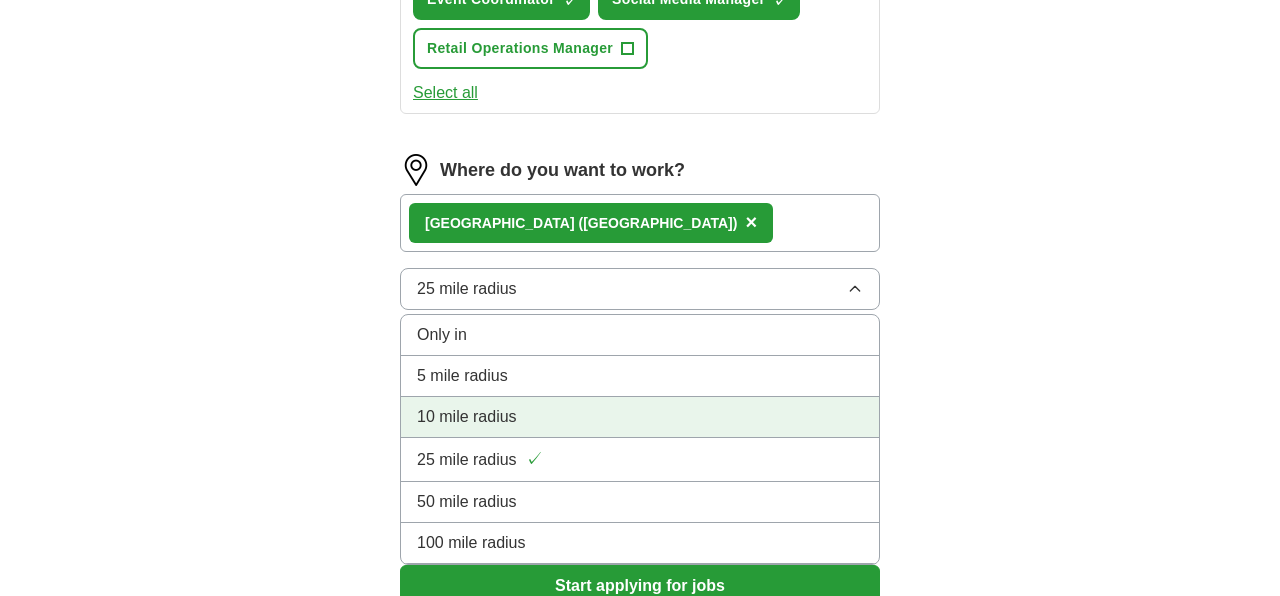 click on "10 mile radius" at bounding box center (467, 417) 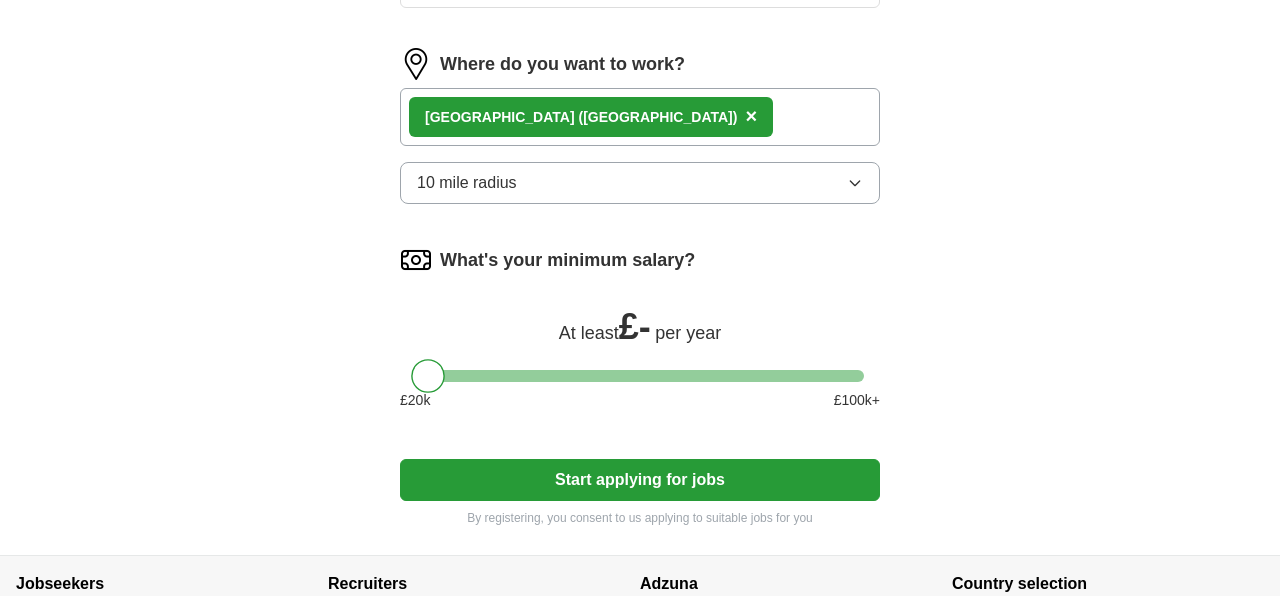 scroll, scrollTop: 1161, scrollLeft: 0, axis: vertical 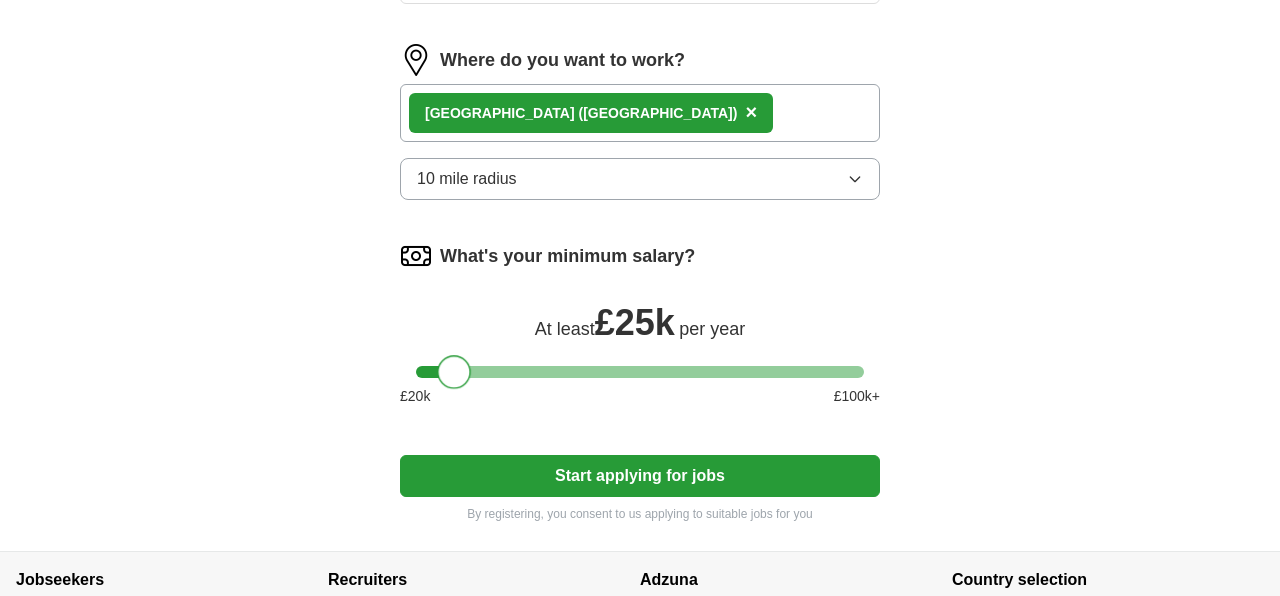 drag, startPoint x: 427, startPoint y: 375, endPoint x: 451, endPoint y: 375, distance: 24 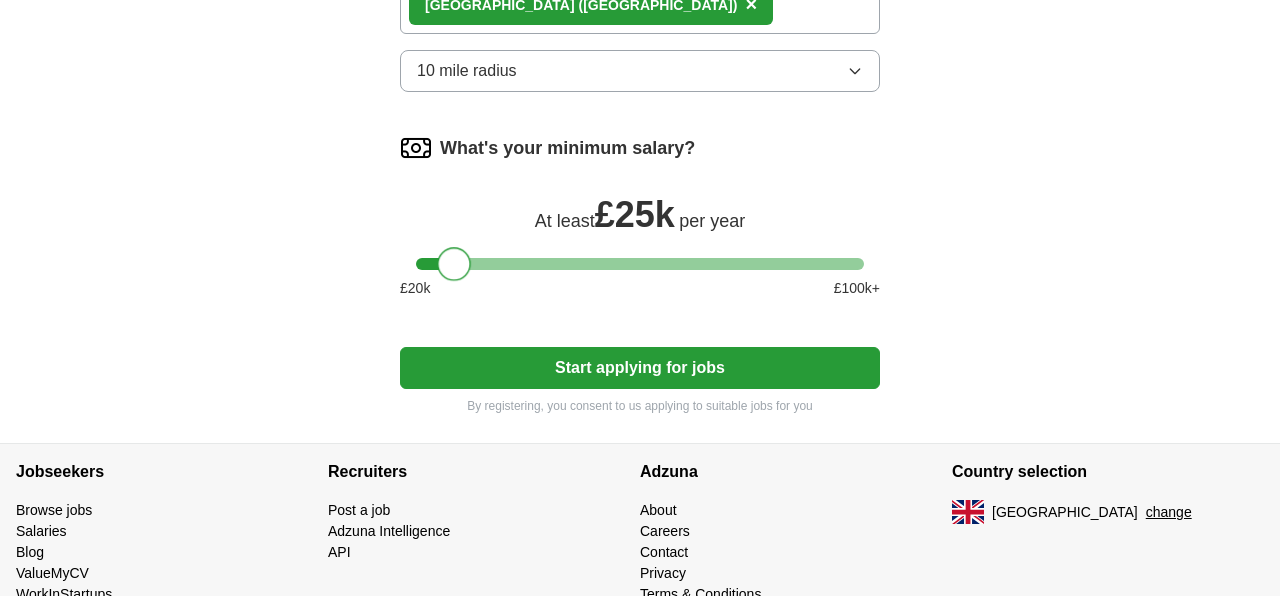 scroll, scrollTop: 1271, scrollLeft: 0, axis: vertical 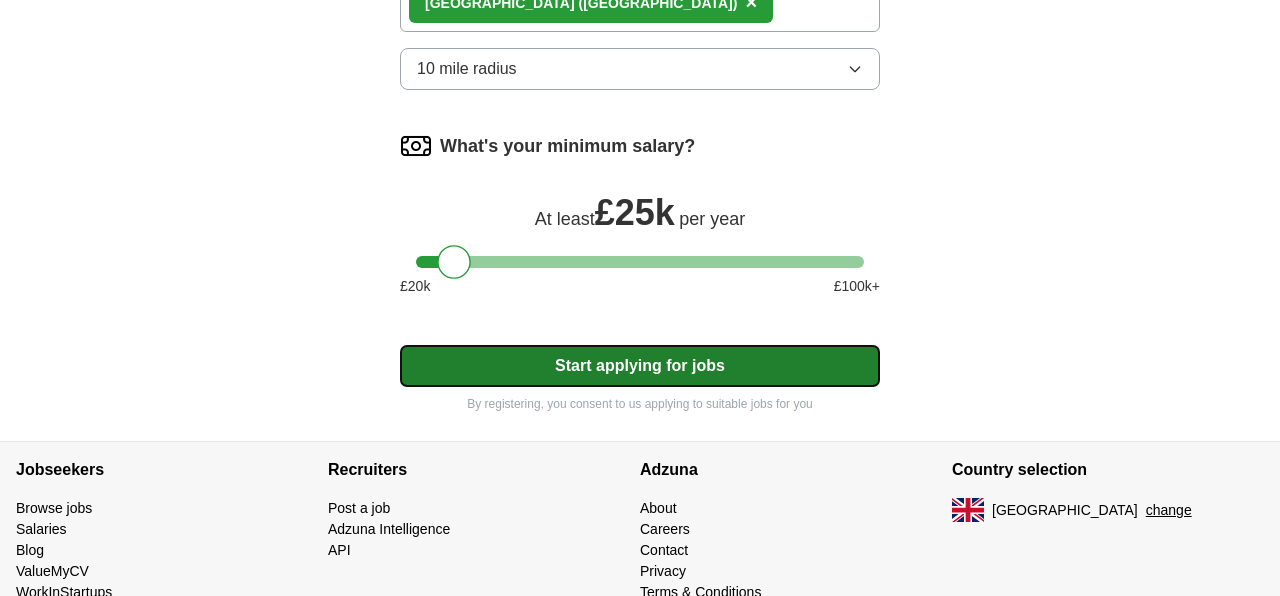 click on "Start applying for jobs" at bounding box center [640, 366] 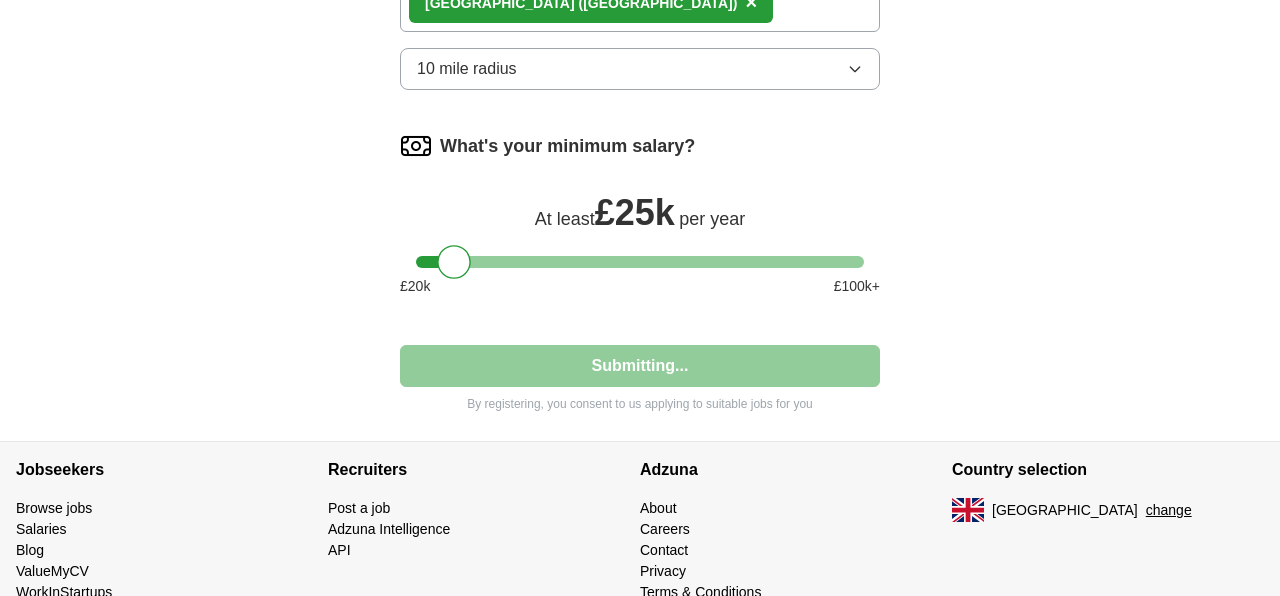 select on "**" 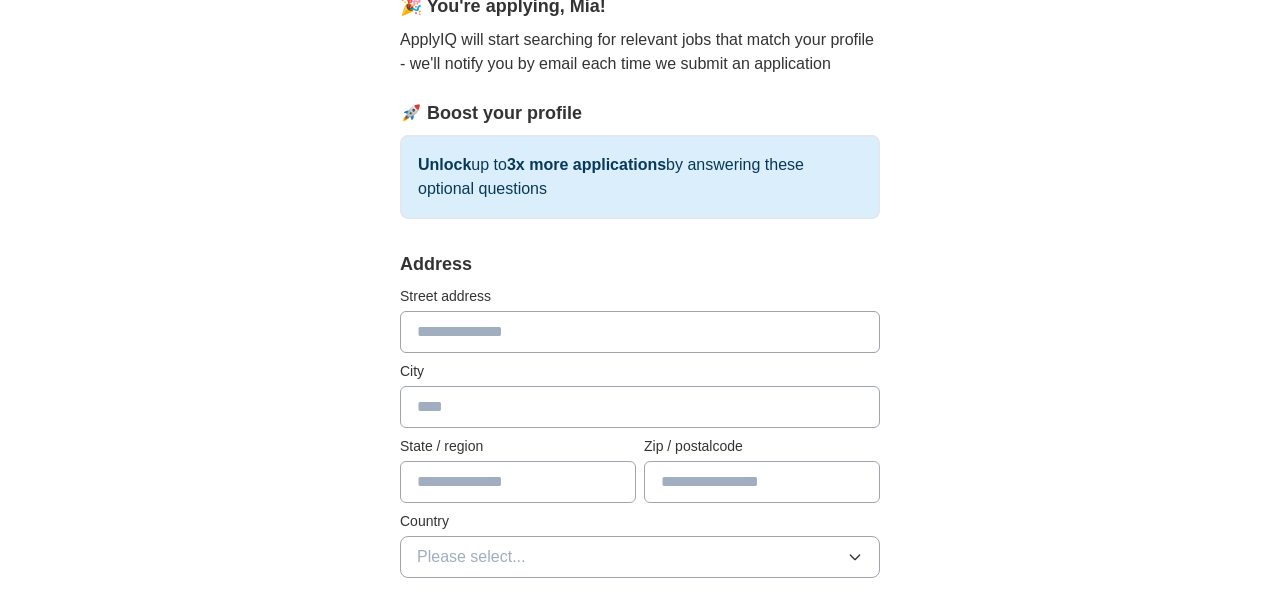 scroll, scrollTop: 201, scrollLeft: 0, axis: vertical 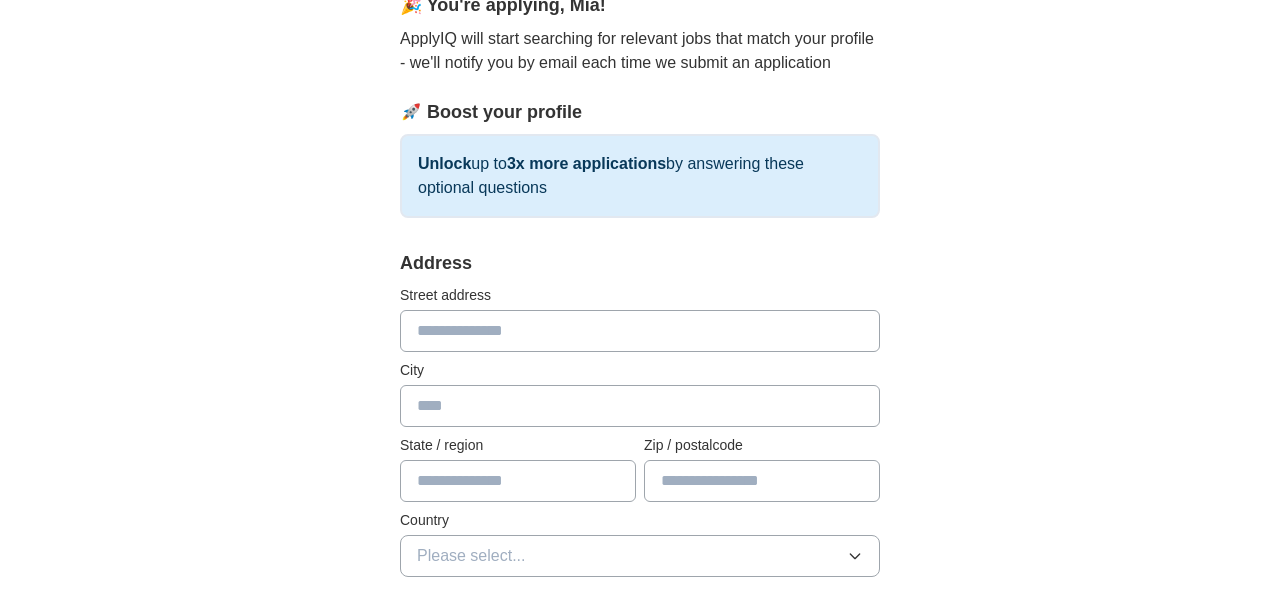 click at bounding box center (640, 331) 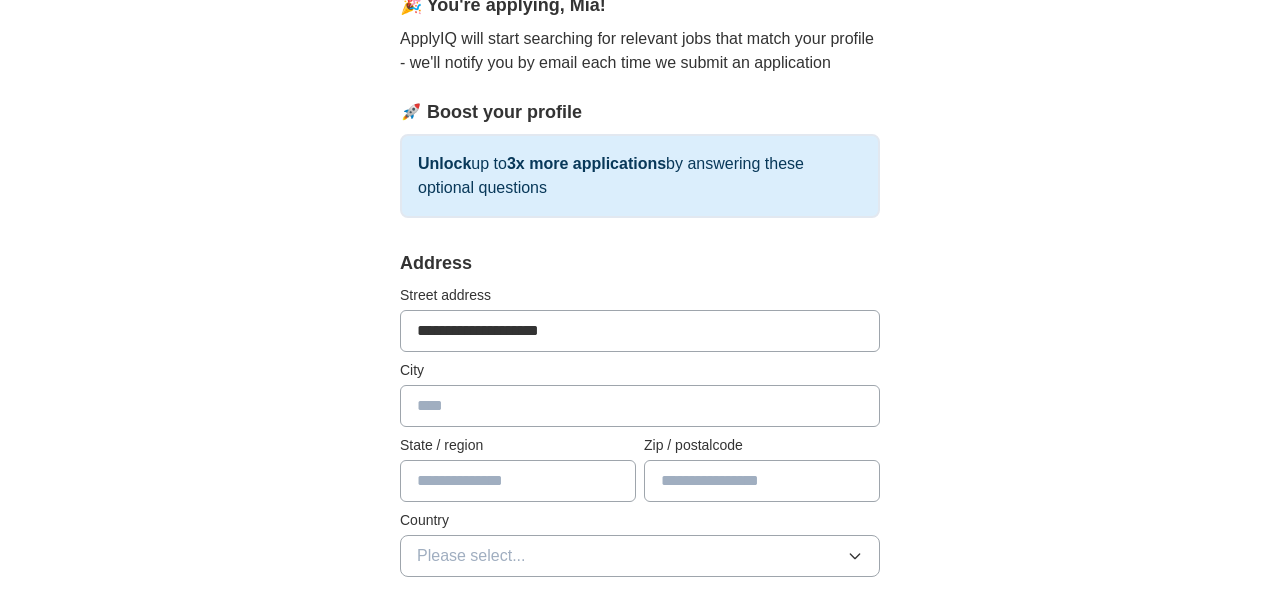 type on "**********" 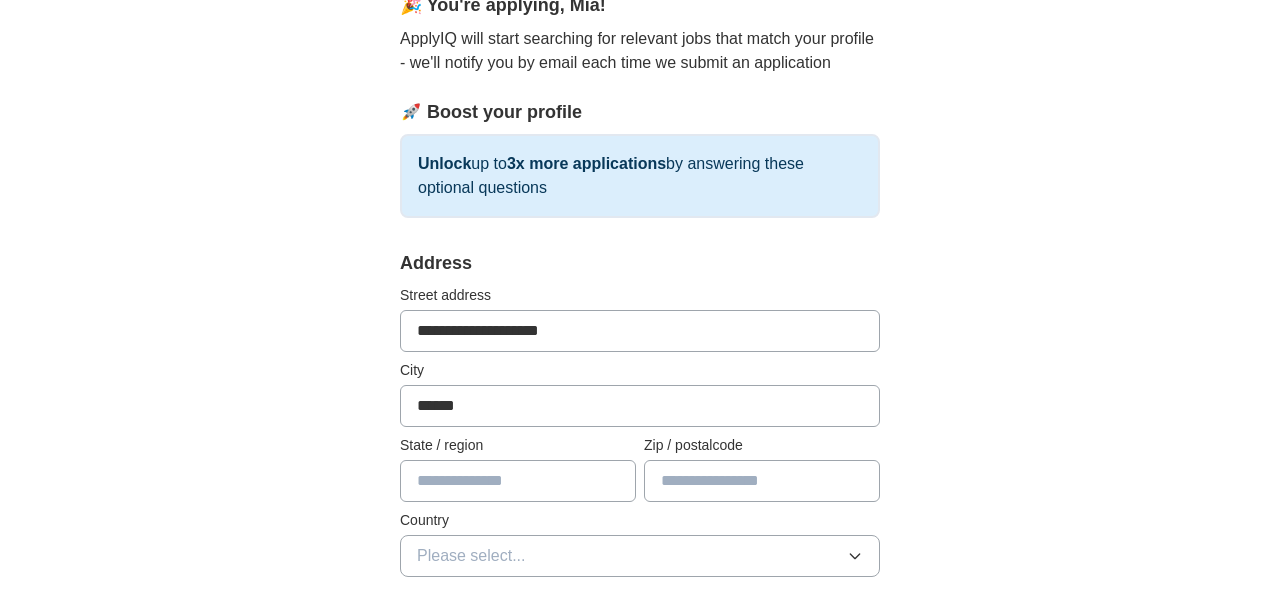 type on "******" 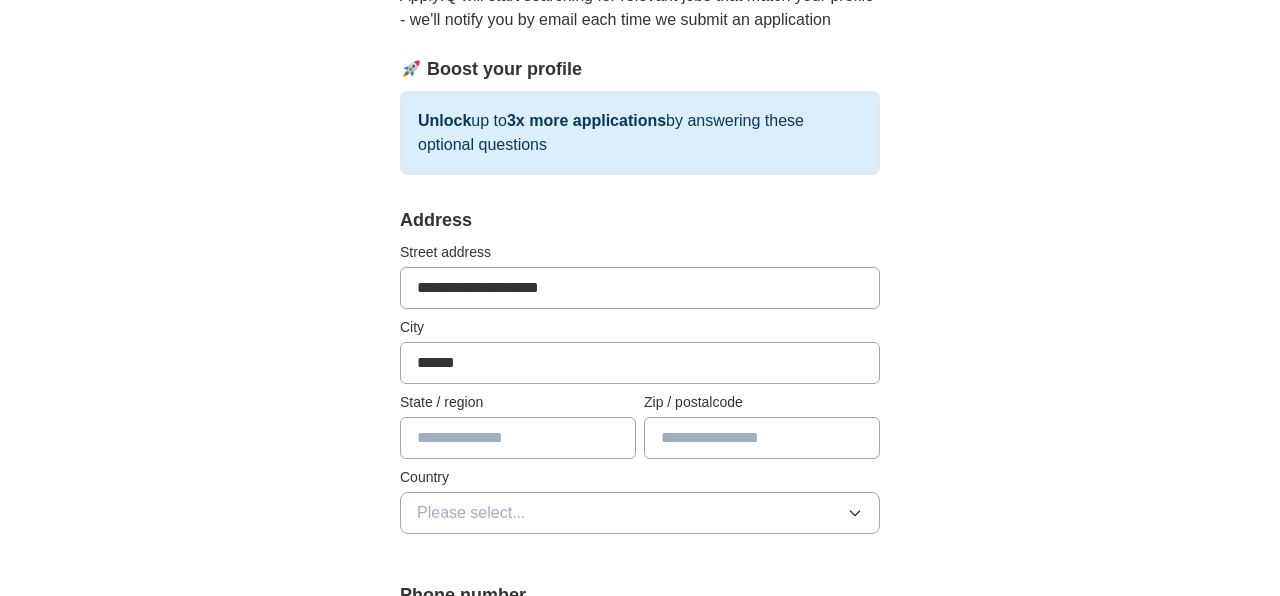 scroll, scrollTop: 254, scrollLeft: 0, axis: vertical 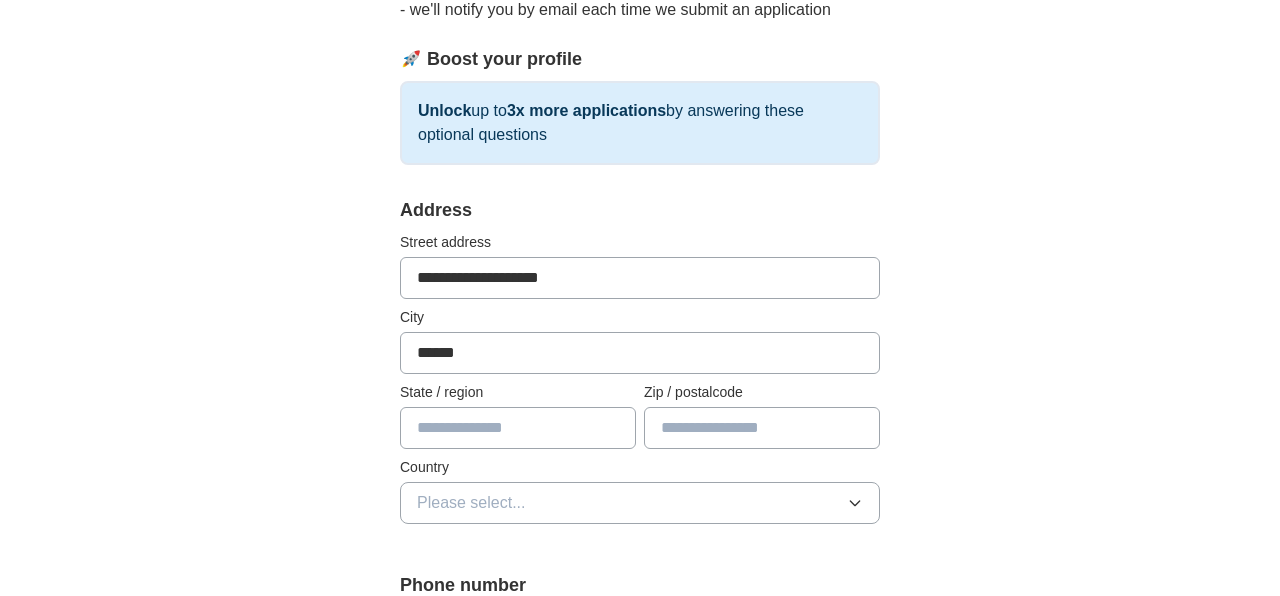 click at bounding box center (762, 428) 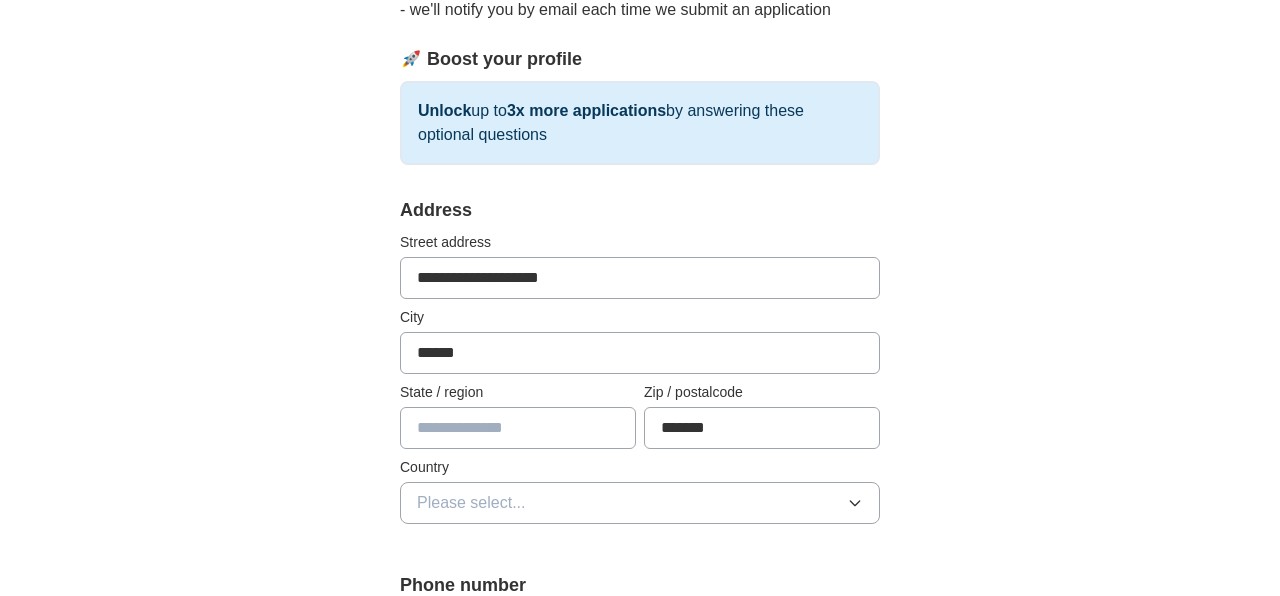 type on "*******" 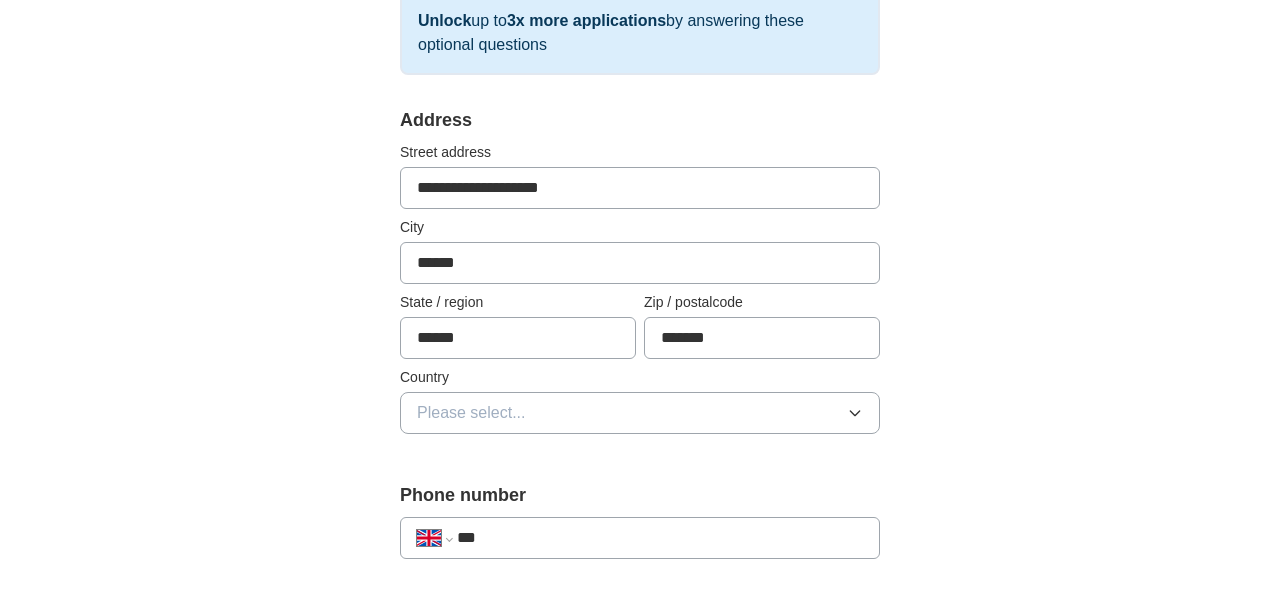 scroll, scrollTop: 372, scrollLeft: 0, axis: vertical 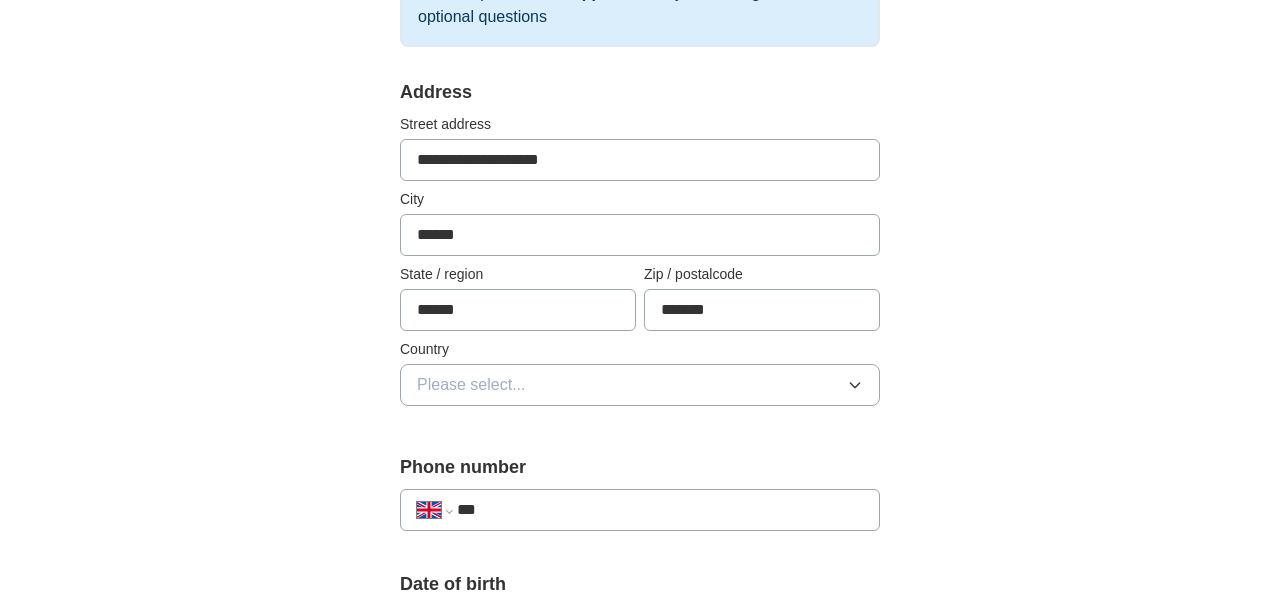 type on "******" 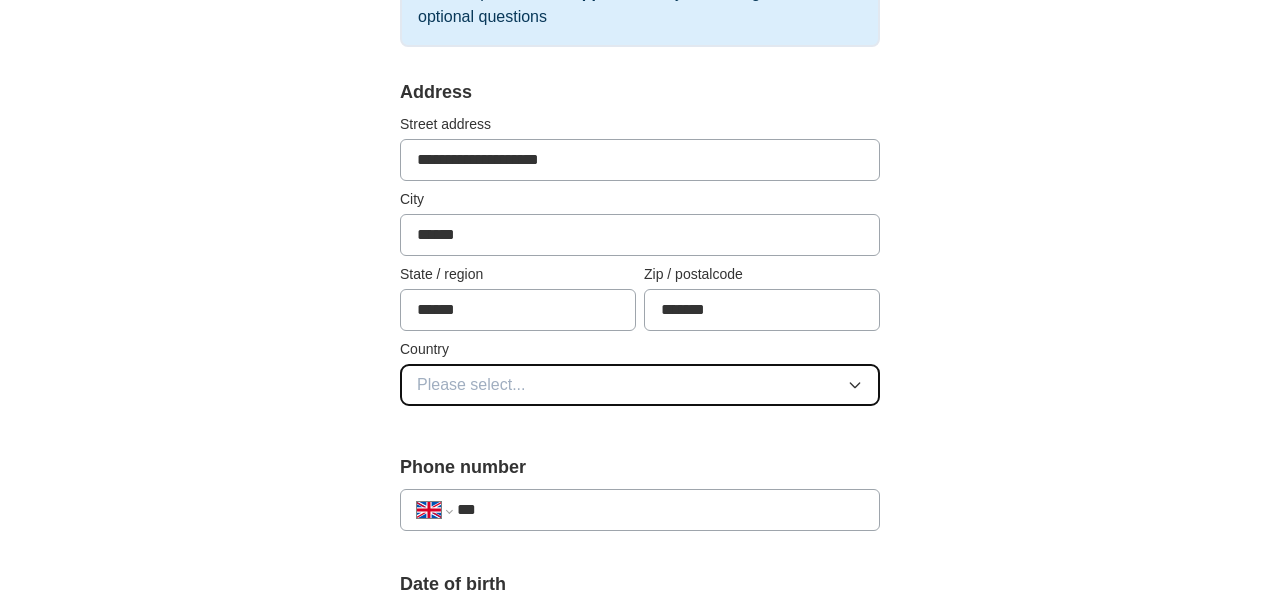 click on "Please select..." at bounding box center (471, 385) 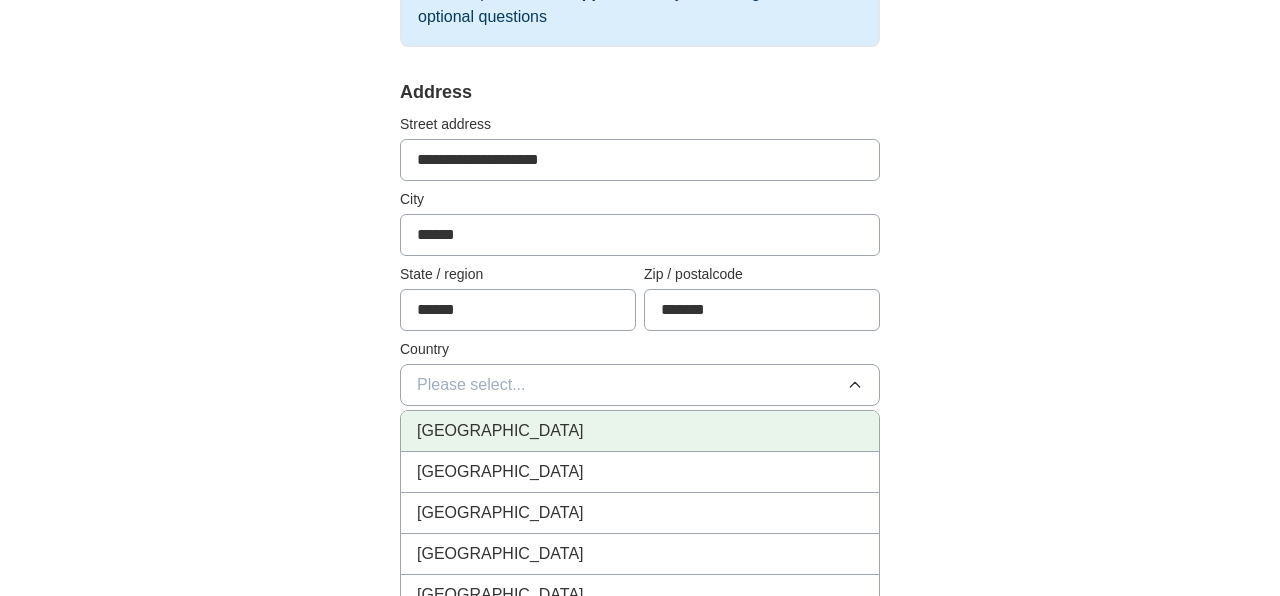 click on "[GEOGRAPHIC_DATA]" at bounding box center [500, 431] 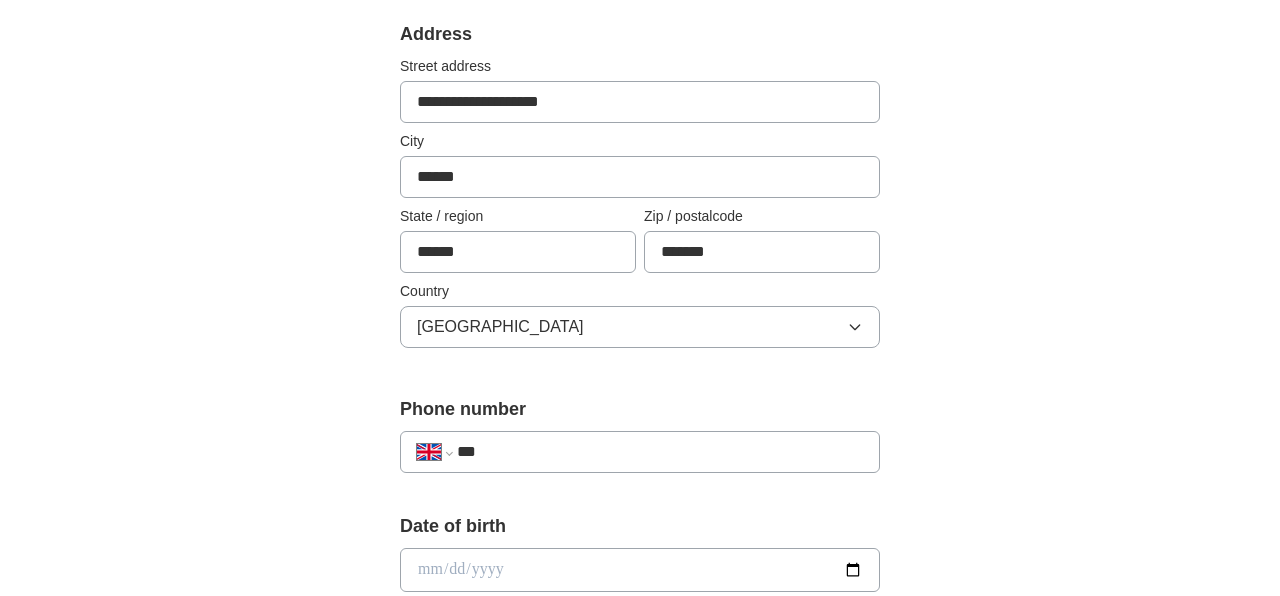 scroll, scrollTop: 460, scrollLeft: 0, axis: vertical 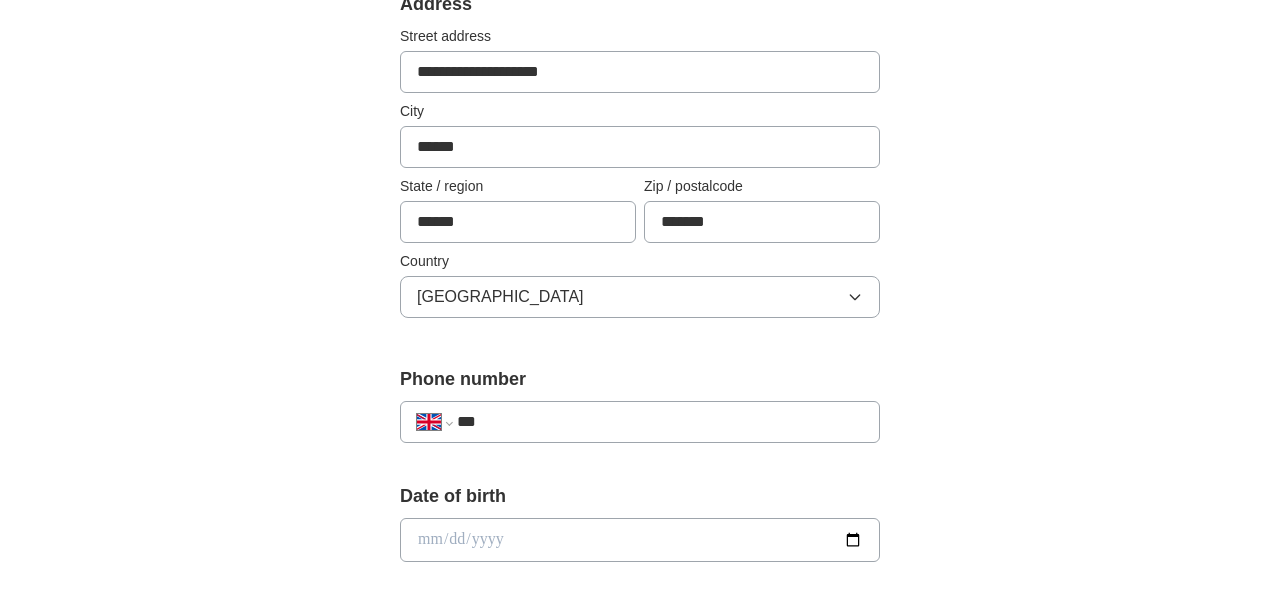 click on "**********" at bounding box center (640, 422) 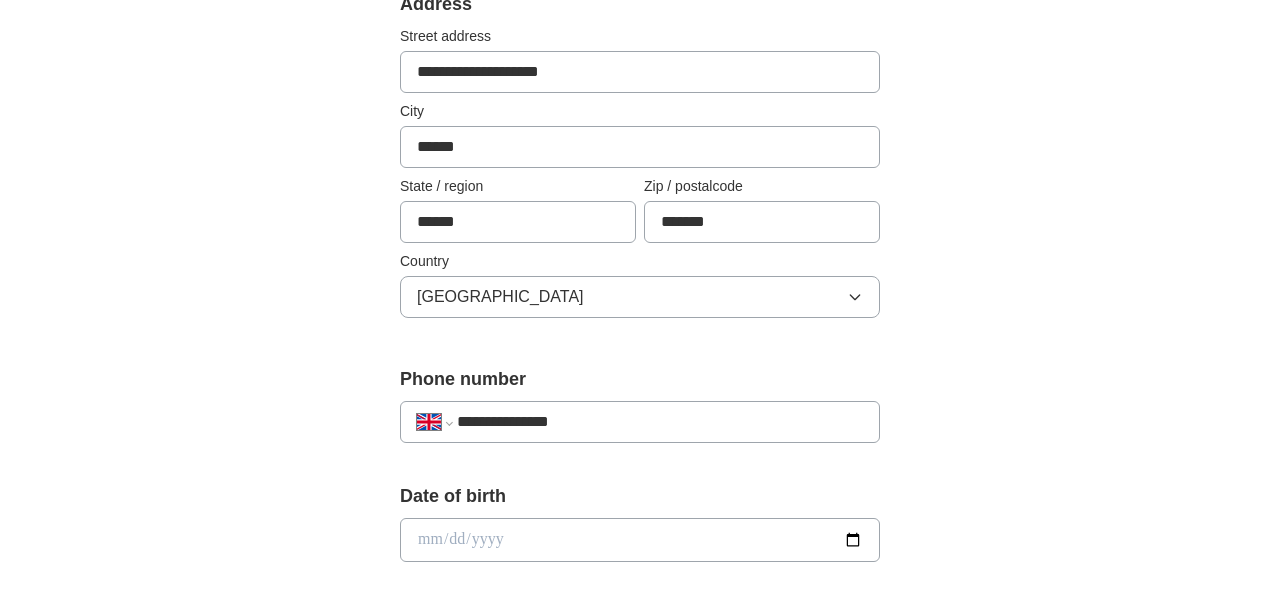 type on "**********" 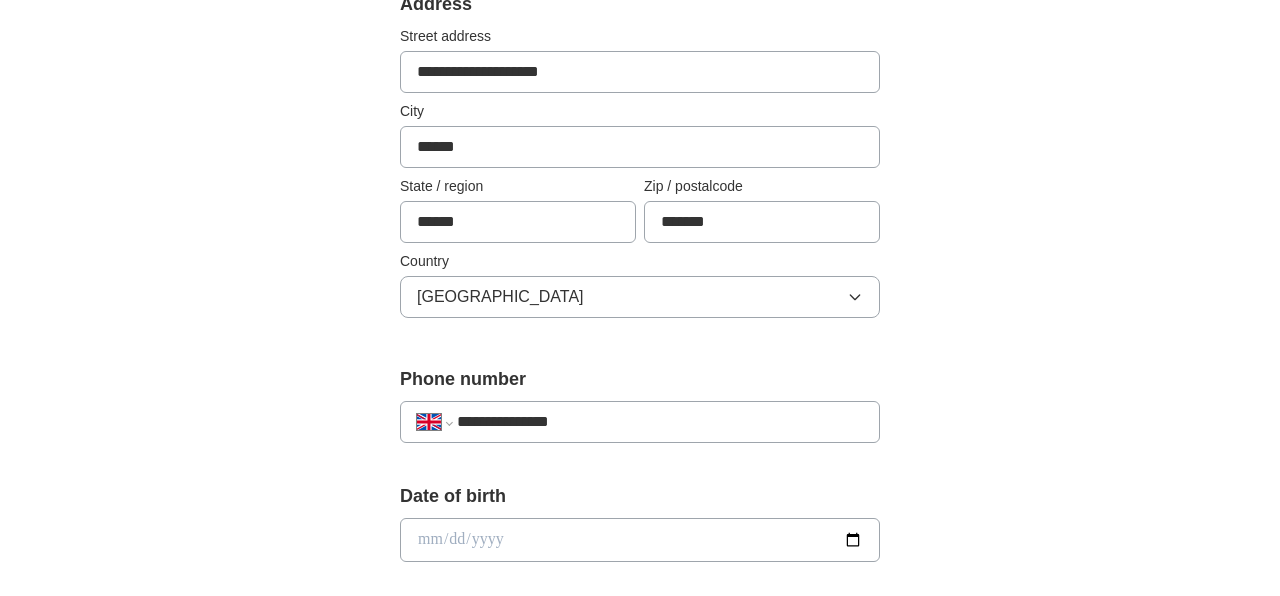click on "**********" at bounding box center [640, 496] 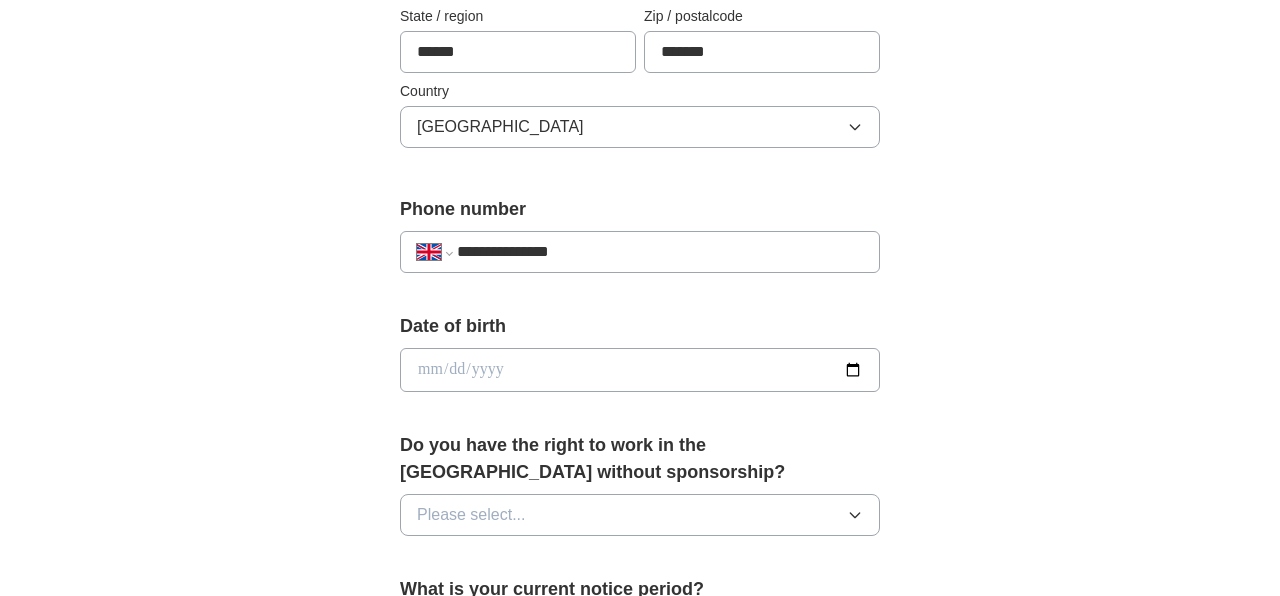scroll, scrollTop: 726, scrollLeft: 0, axis: vertical 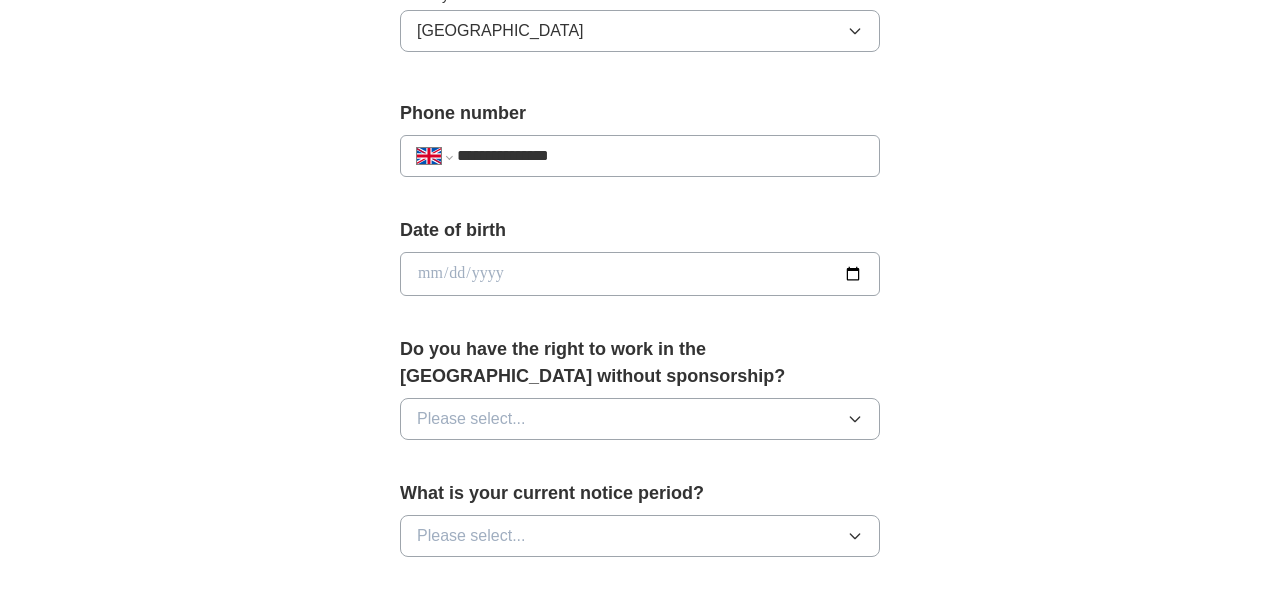 click at bounding box center (640, 274) 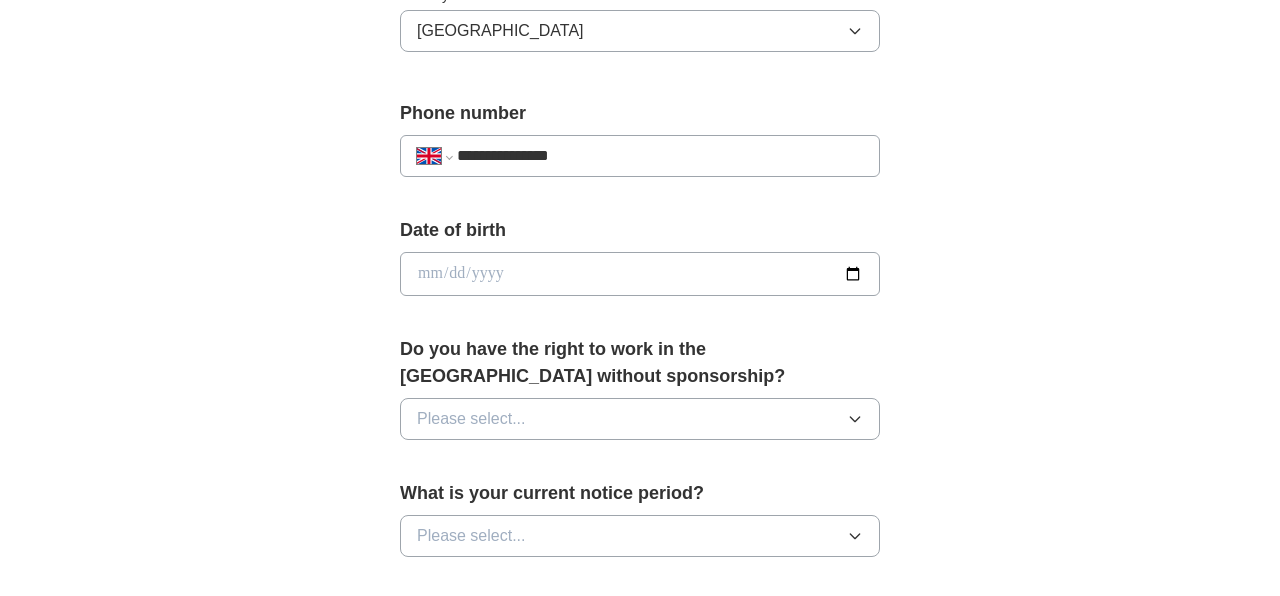 click at bounding box center (640, 274) 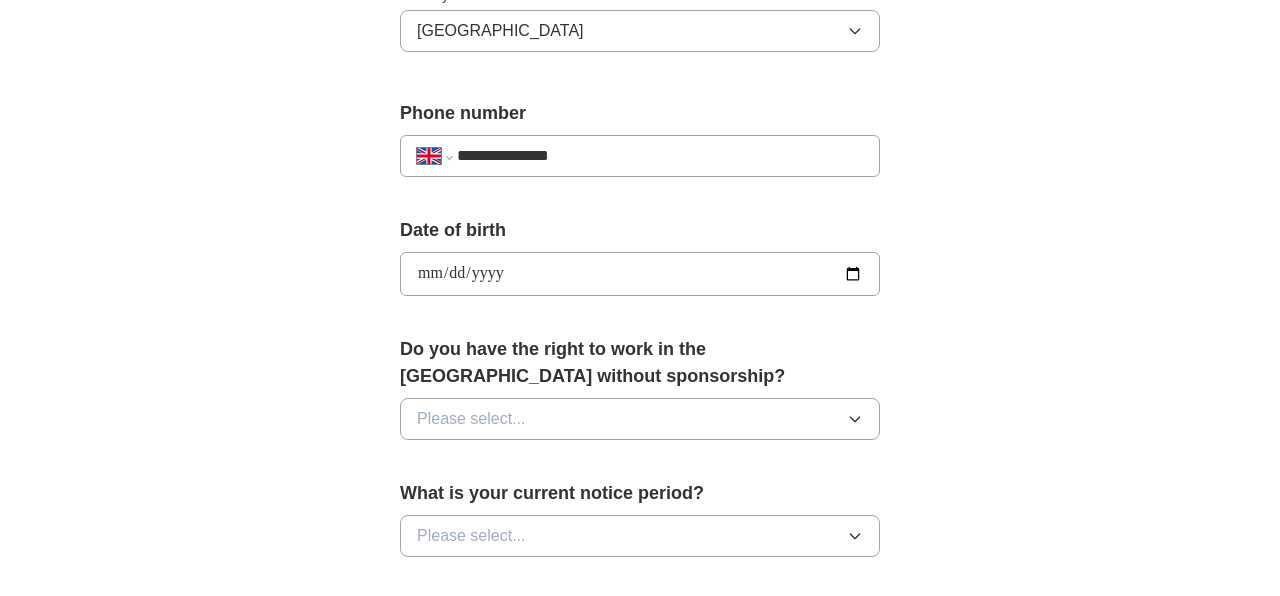 click on "**********" at bounding box center [640, 230] 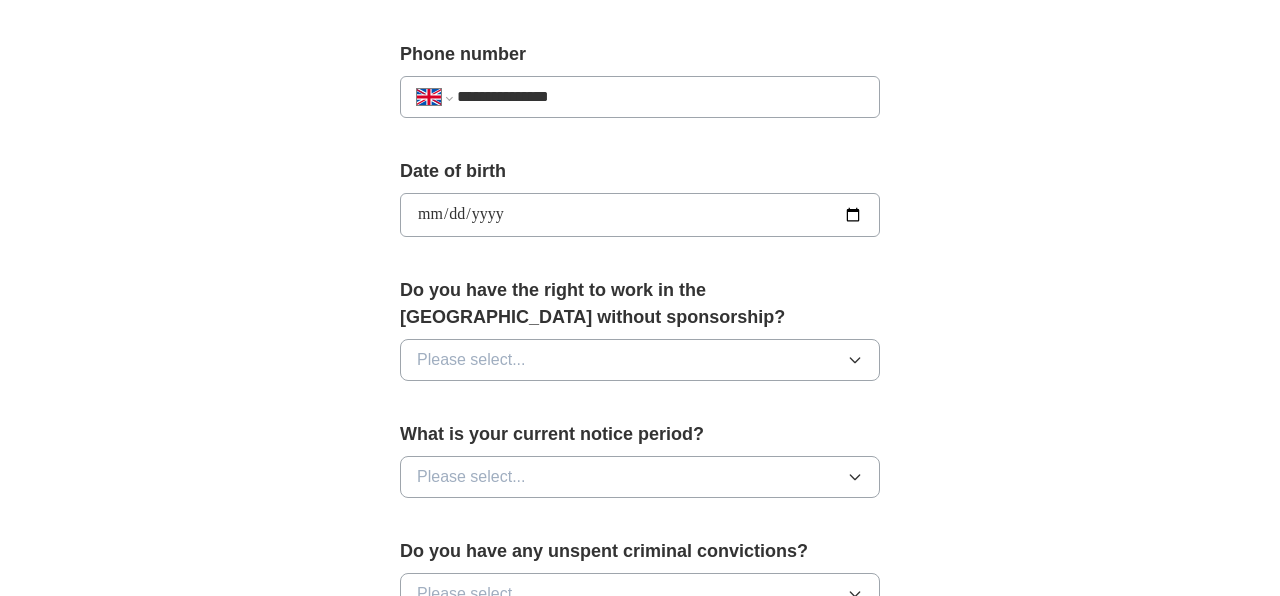scroll, scrollTop: 797, scrollLeft: 0, axis: vertical 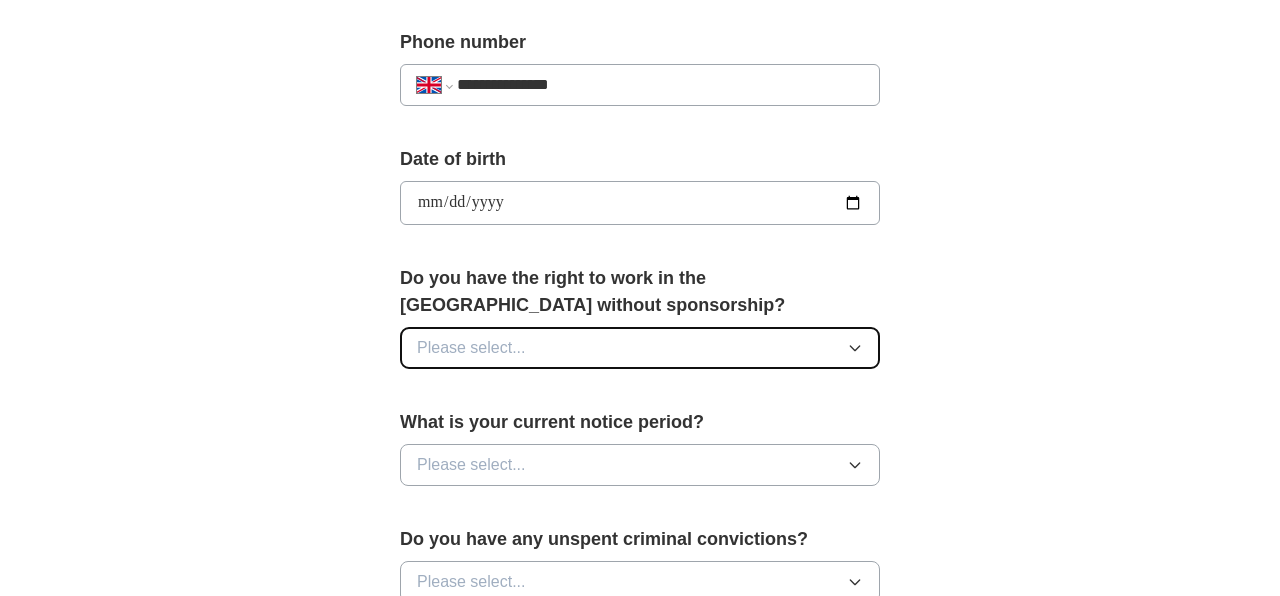 click on "Please select..." at bounding box center [471, 348] 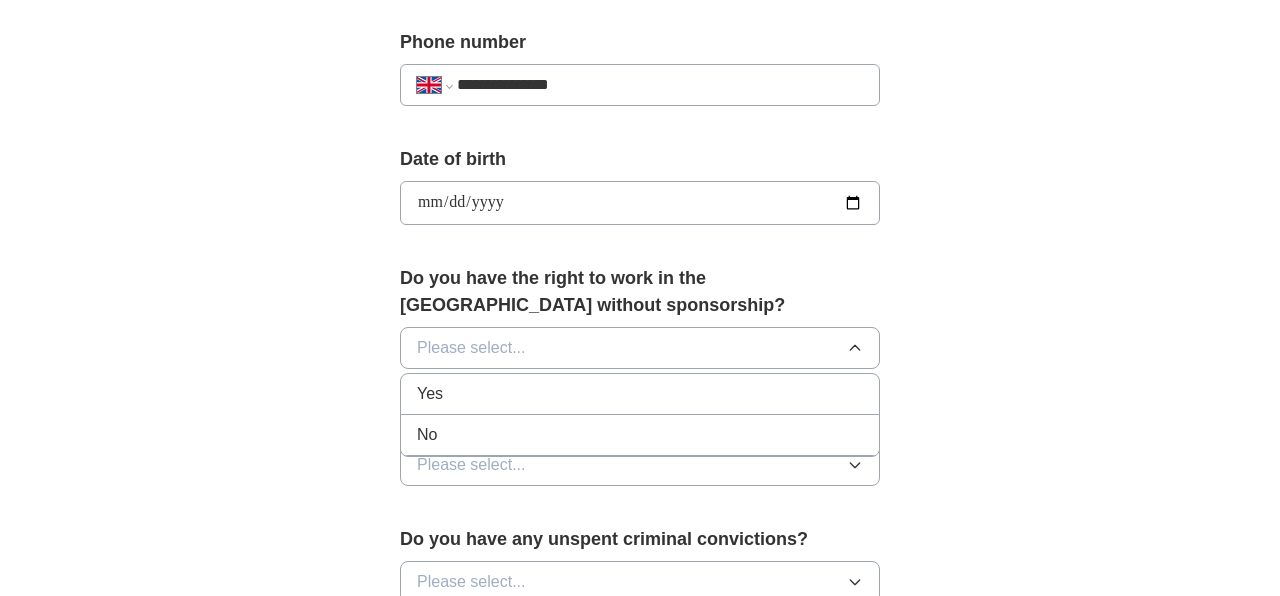 click on "Yes" at bounding box center [640, 394] 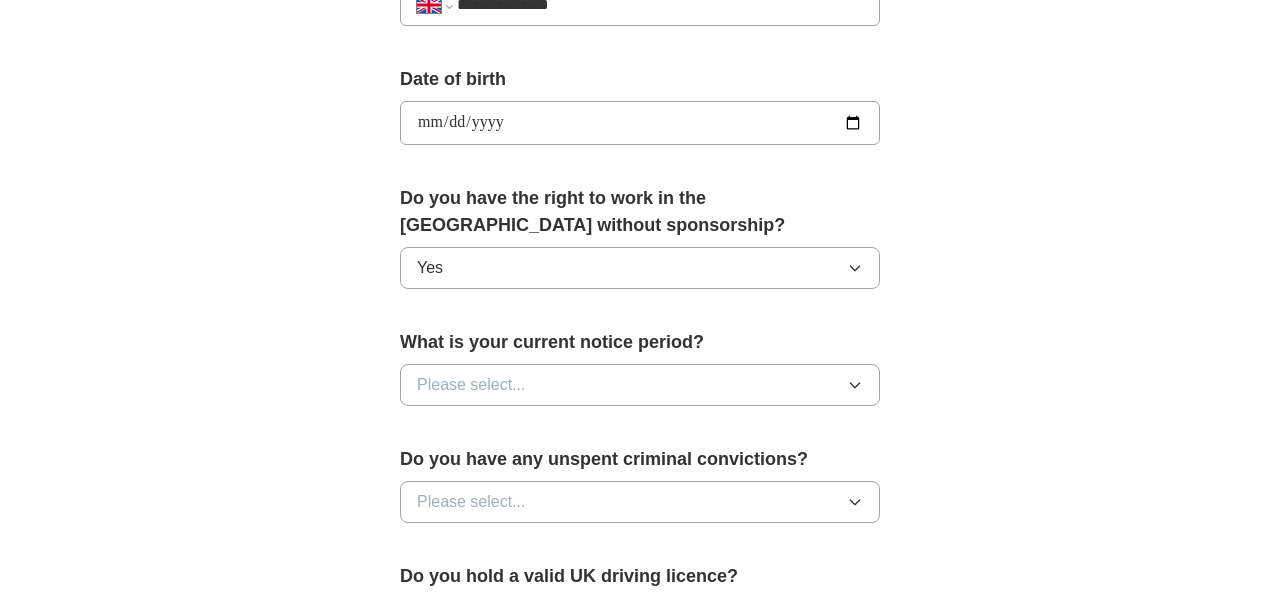 scroll, scrollTop: 904, scrollLeft: 0, axis: vertical 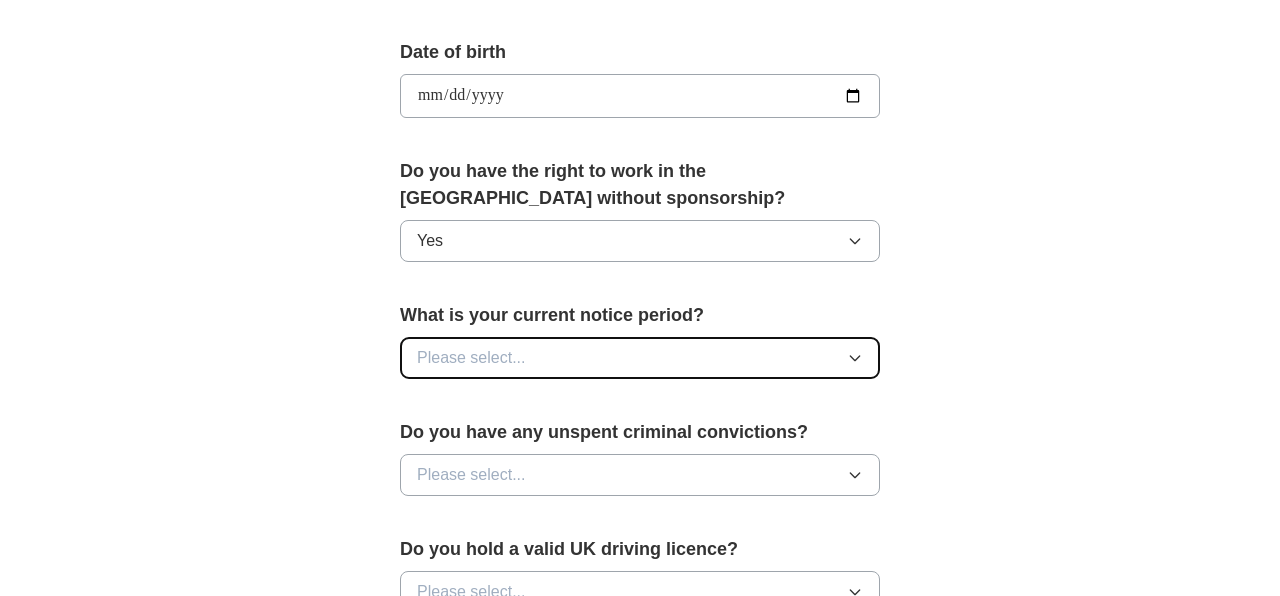 click on "Please select..." at bounding box center [471, 358] 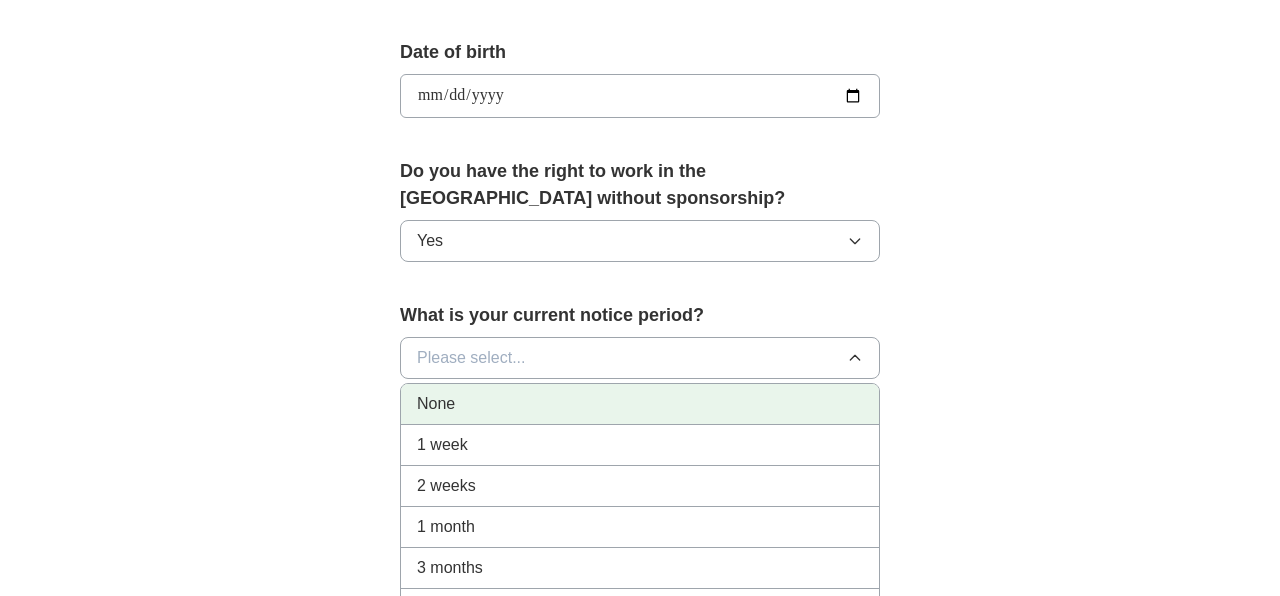 click on "None" at bounding box center [640, 404] 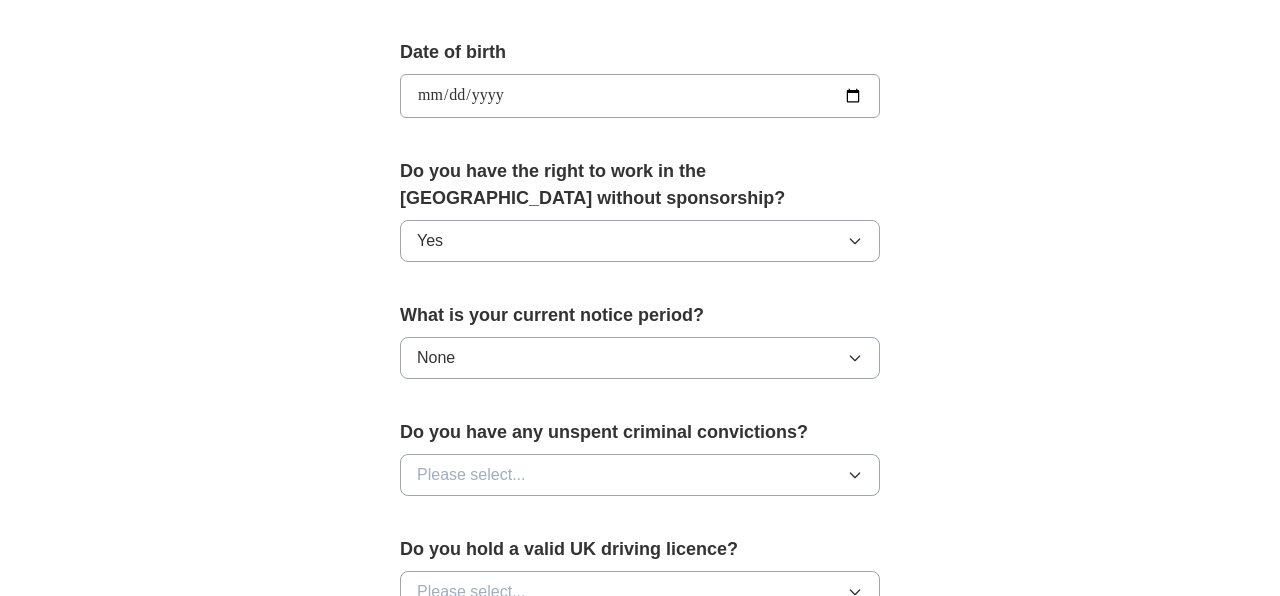 scroll, scrollTop: 989, scrollLeft: 0, axis: vertical 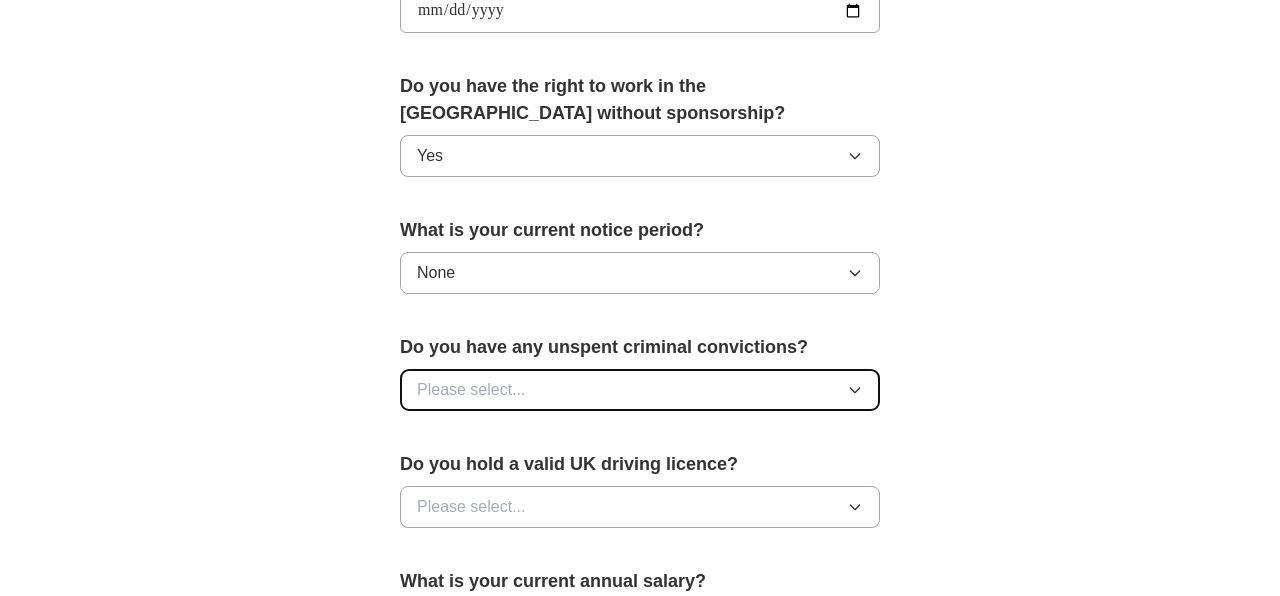 click on "Please select..." at bounding box center [640, 390] 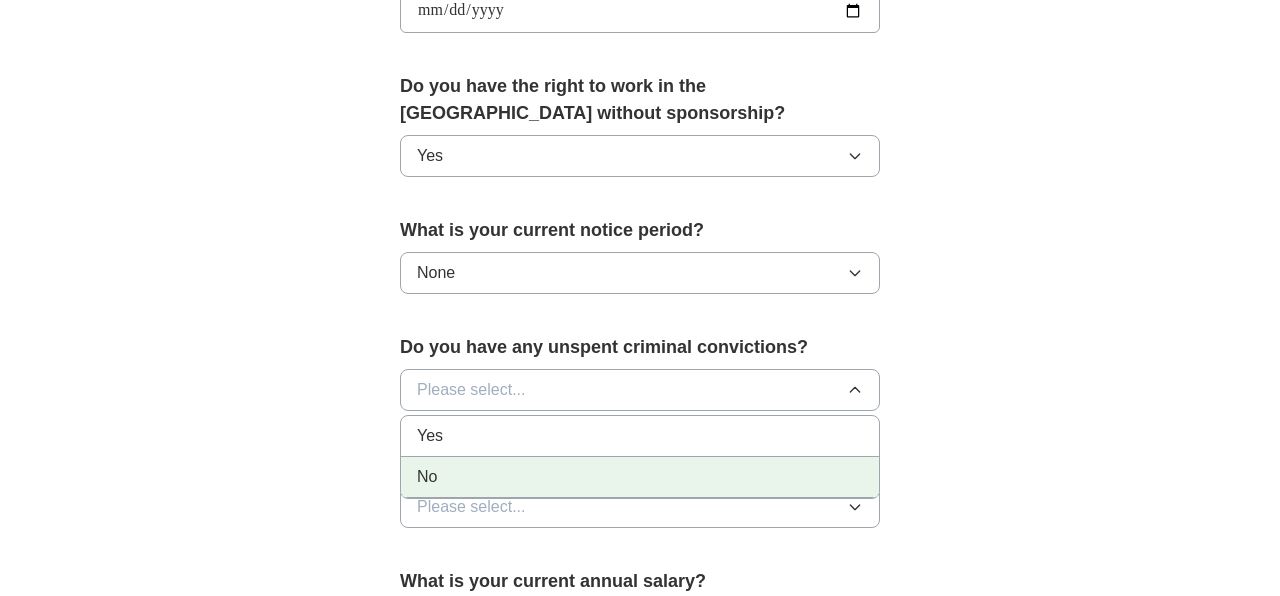 click on "No" at bounding box center (640, 477) 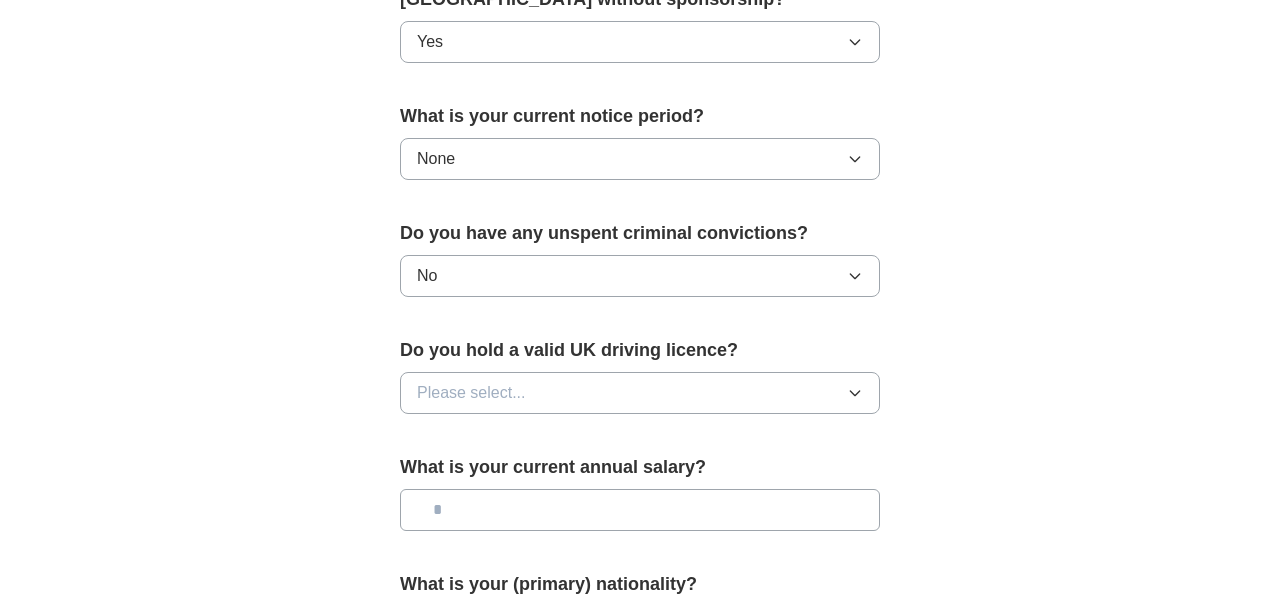 scroll, scrollTop: 1104, scrollLeft: 0, axis: vertical 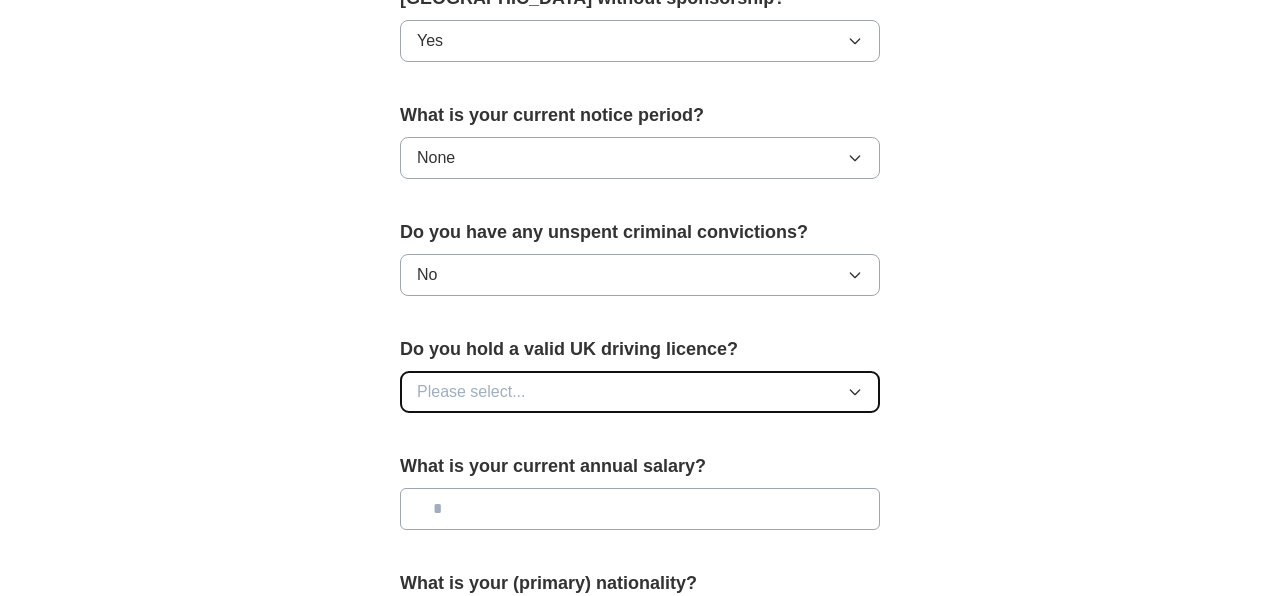 click on "Please select..." at bounding box center [471, 392] 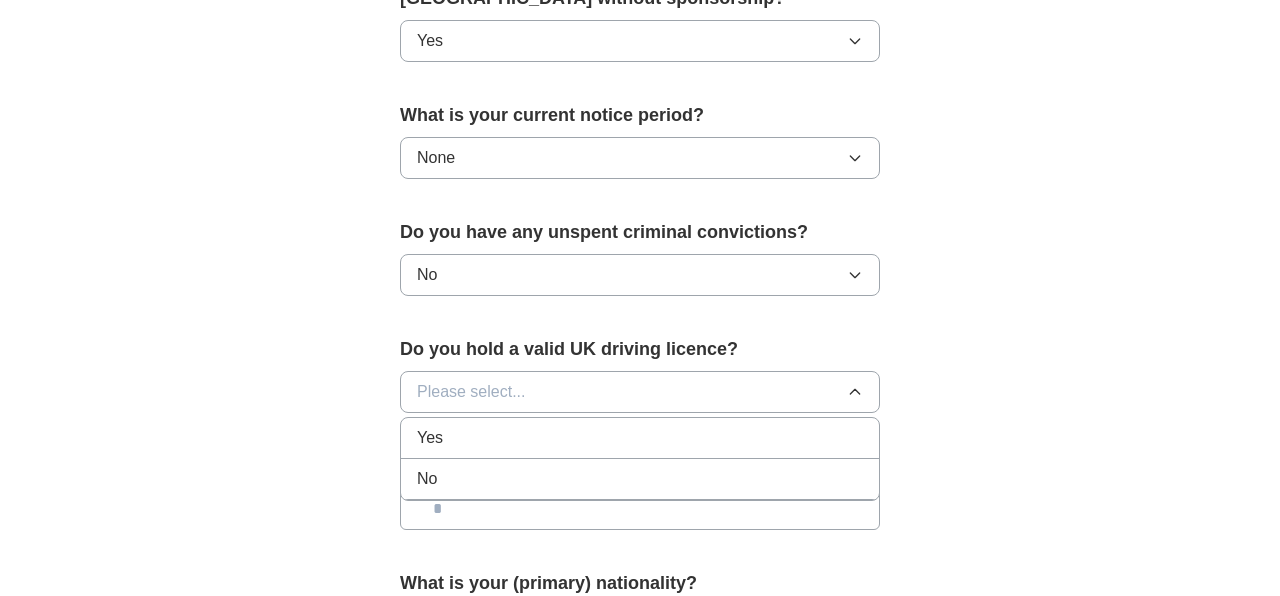 click on "**********" at bounding box center (640, -148) 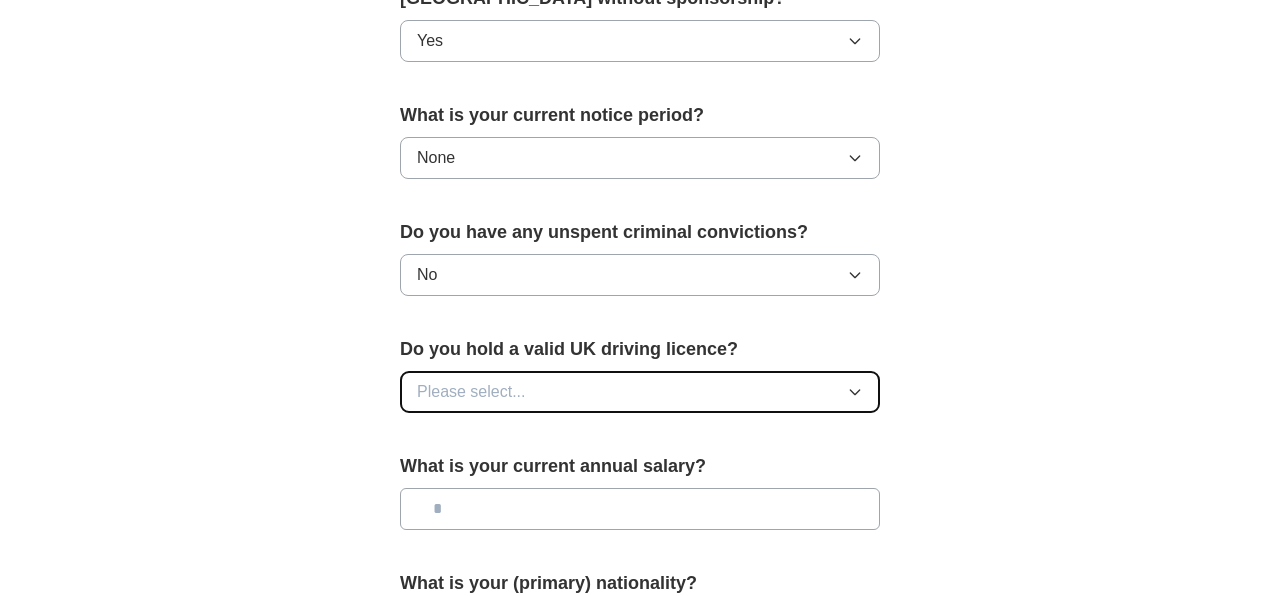 click on "Please select..." at bounding box center [471, 392] 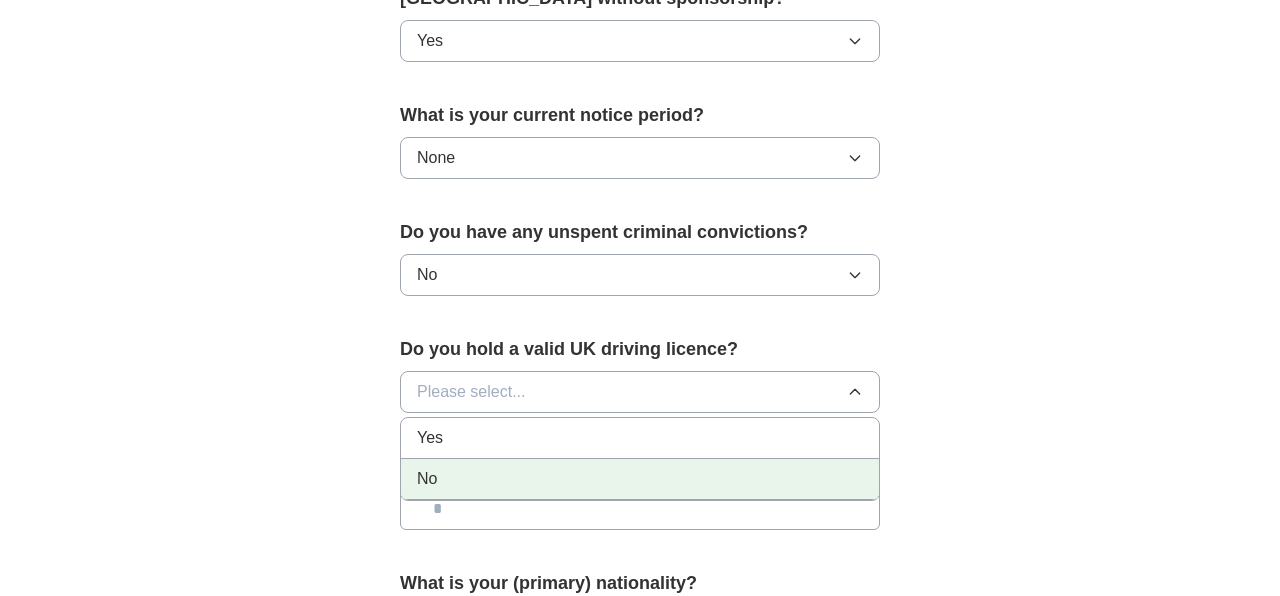 click on "No" at bounding box center [640, 479] 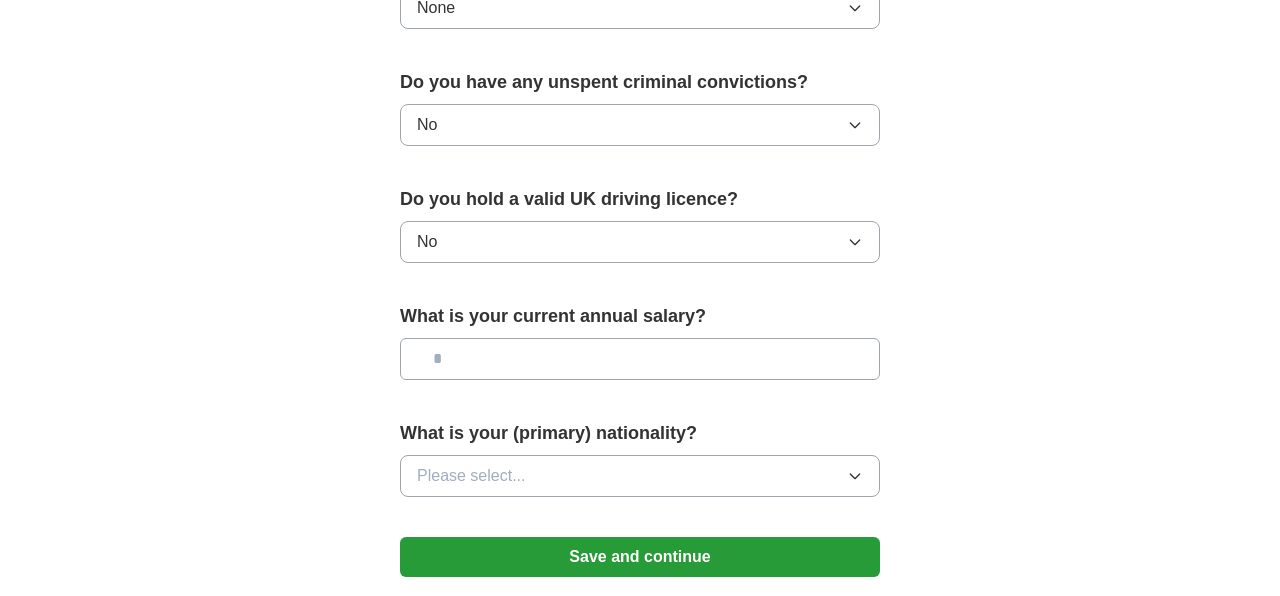 scroll, scrollTop: 1281, scrollLeft: 0, axis: vertical 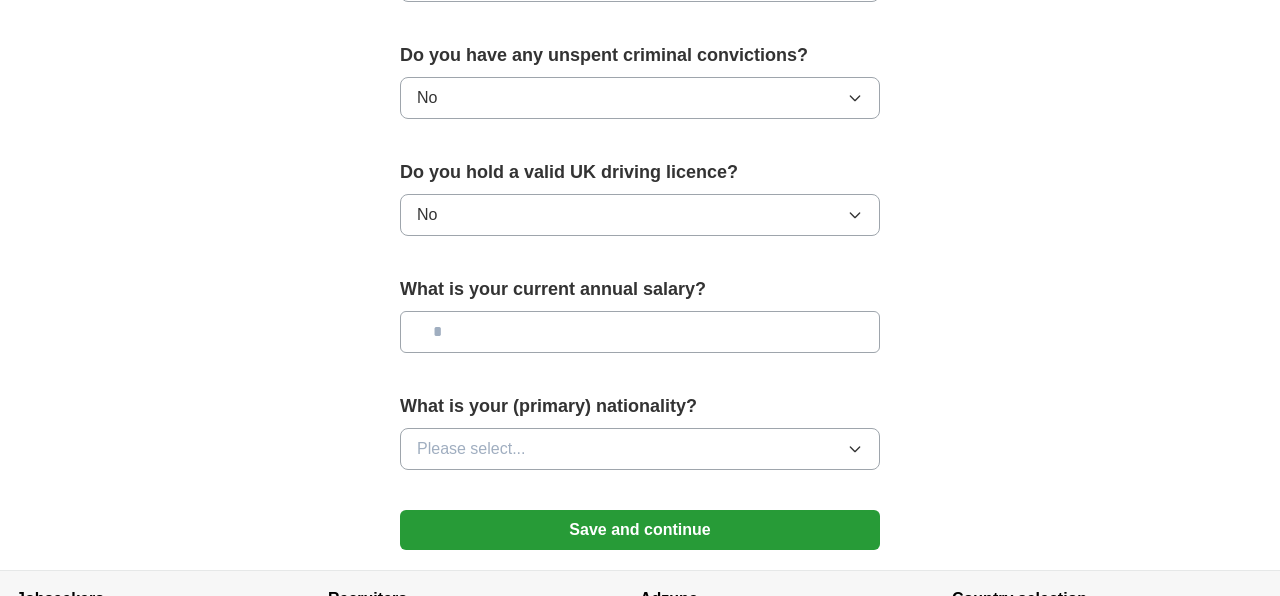 click at bounding box center (640, 332) 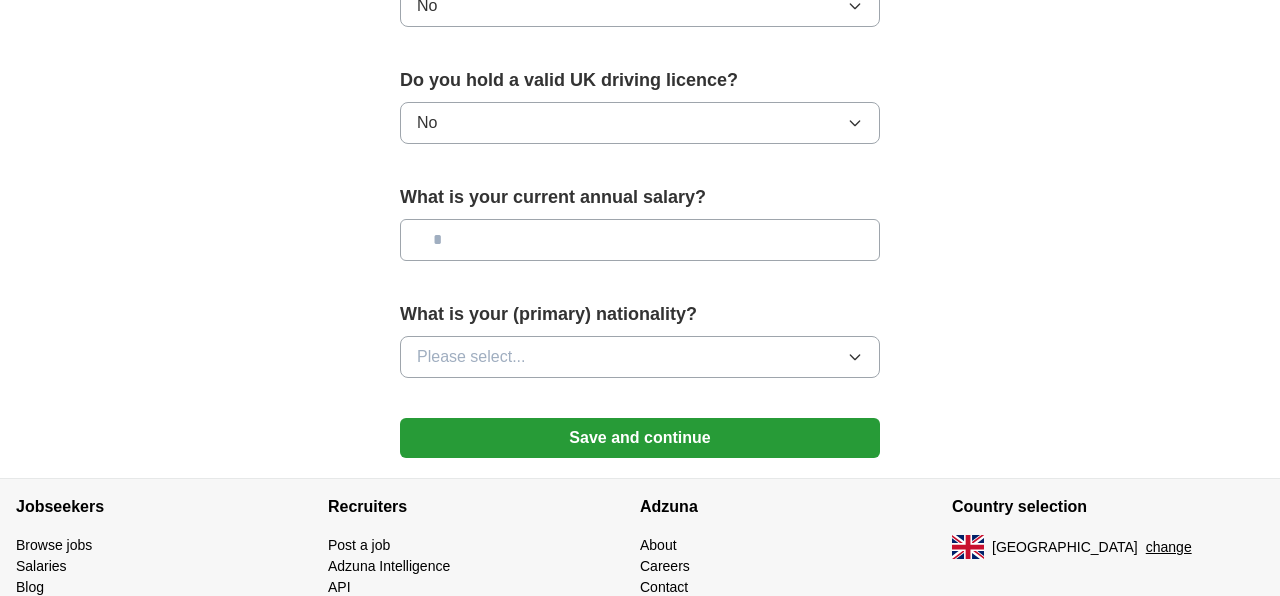 scroll, scrollTop: 1375, scrollLeft: 0, axis: vertical 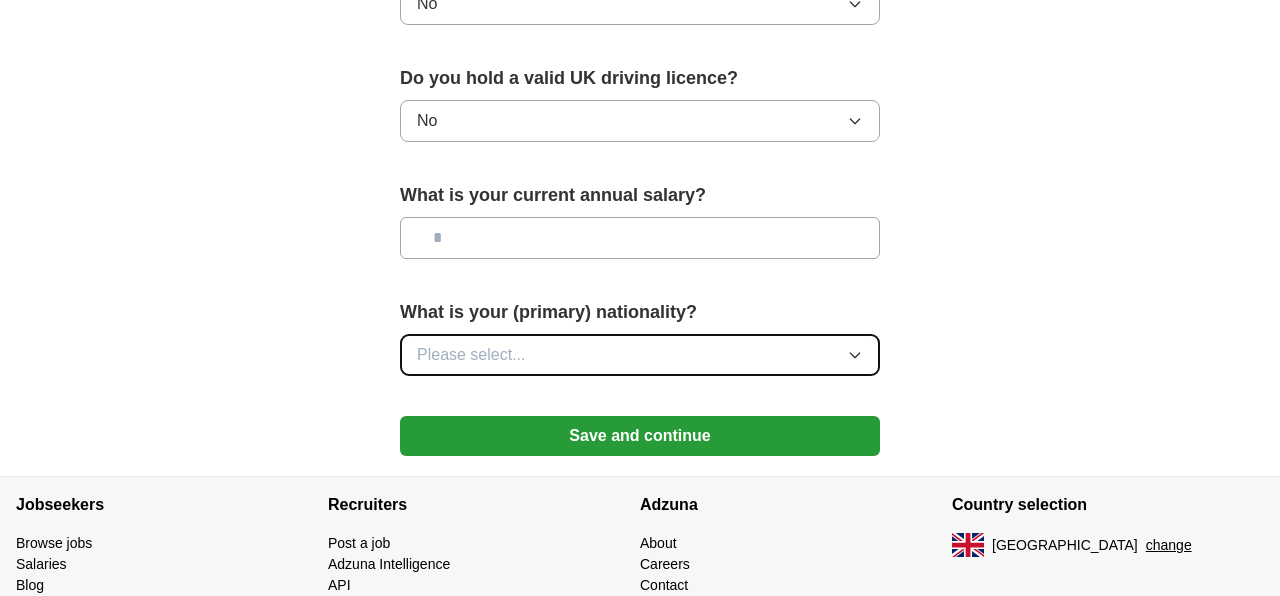 click on "Please select..." at bounding box center [471, 355] 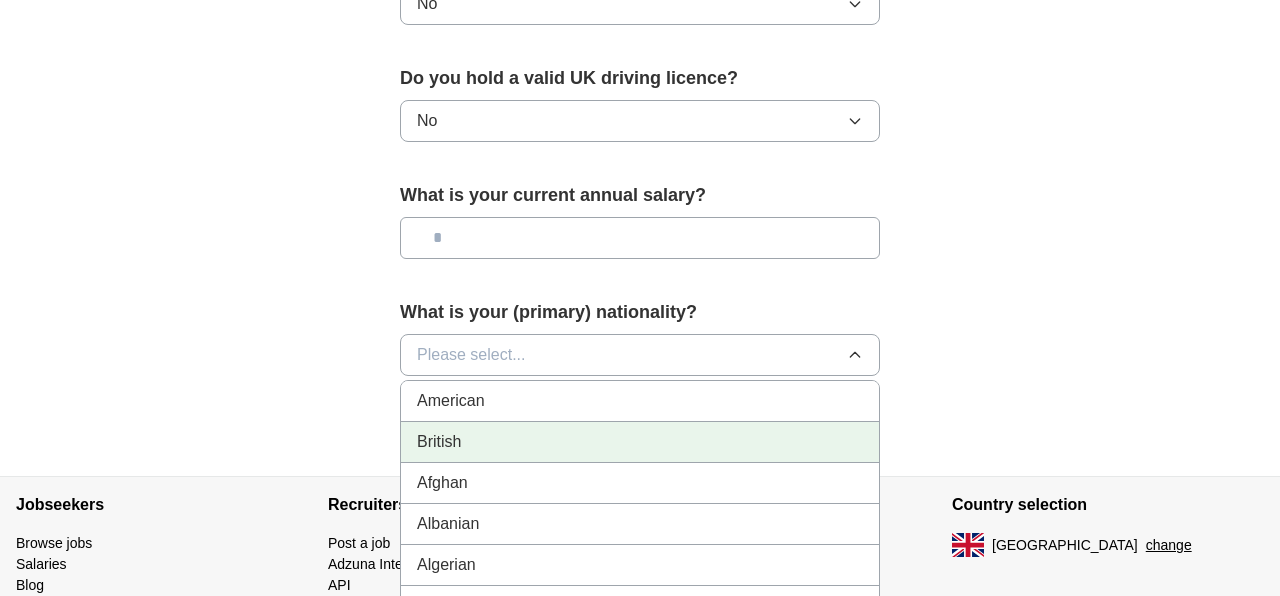 click on "British" at bounding box center [640, 442] 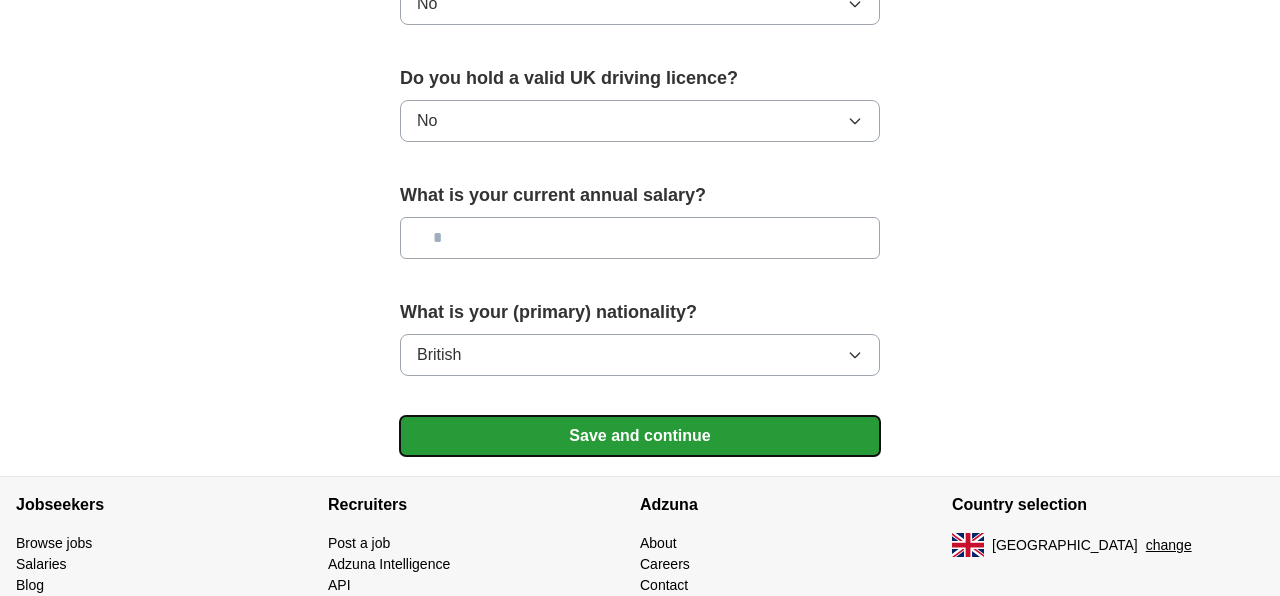 click on "Save and continue" at bounding box center [640, 436] 